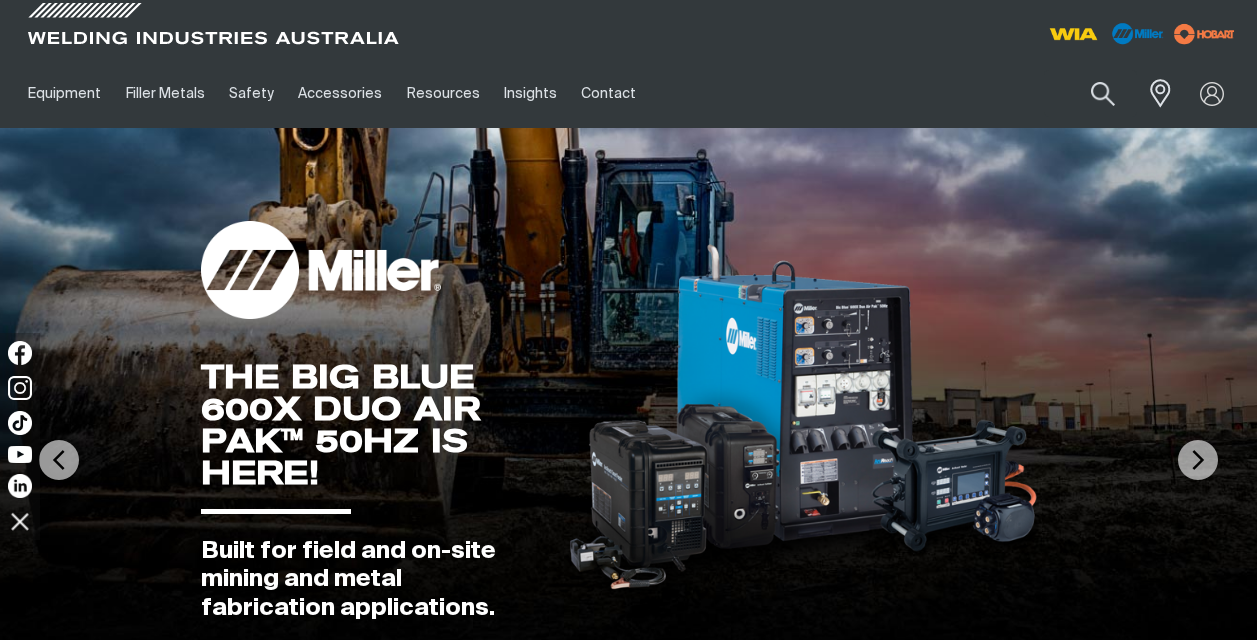 scroll, scrollTop: 0, scrollLeft: 0, axis: both 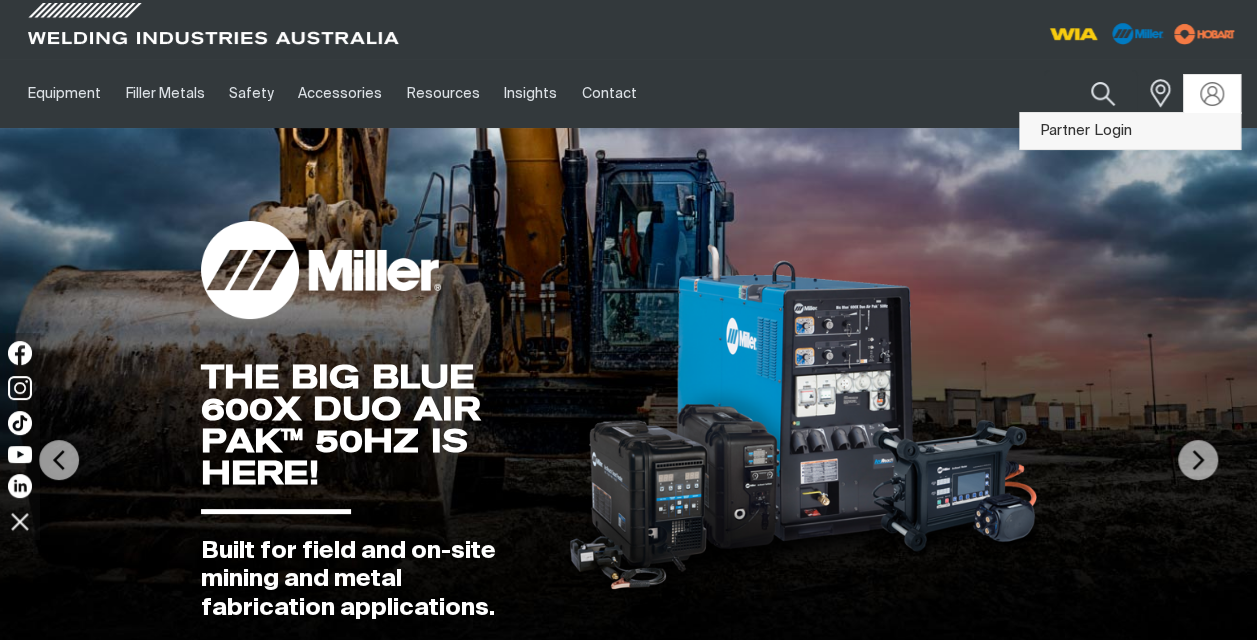 click on "Partner Login" at bounding box center [1130, 131] 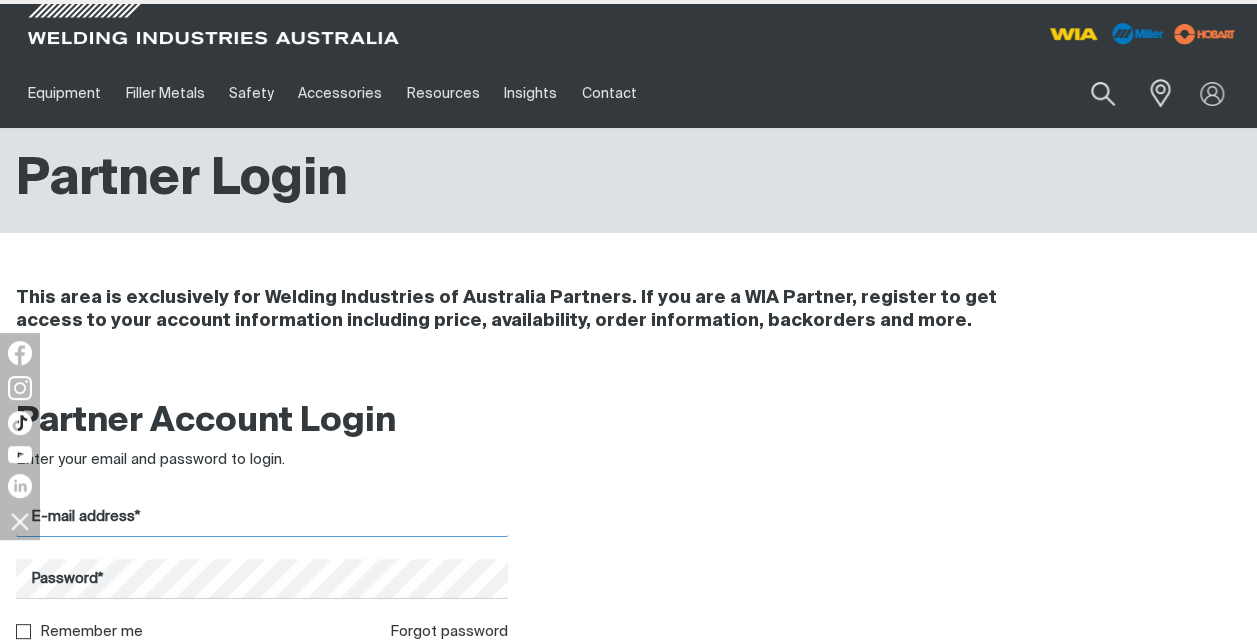 type on "[EMAIL]" 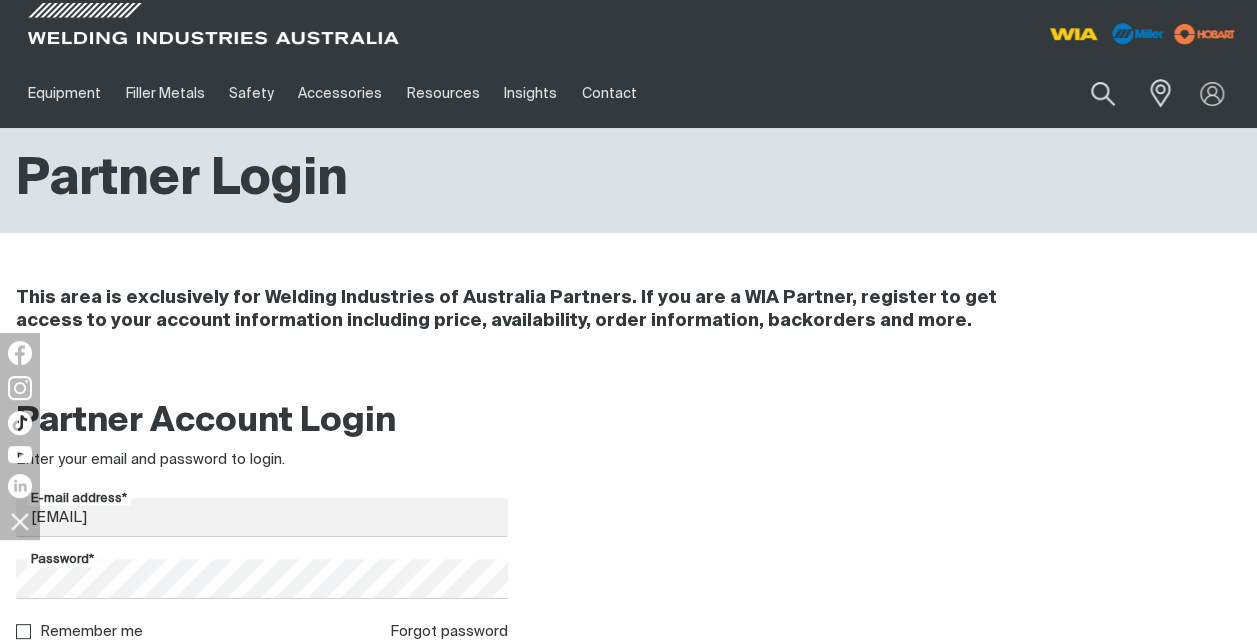 scroll, scrollTop: 560, scrollLeft: 0, axis: vertical 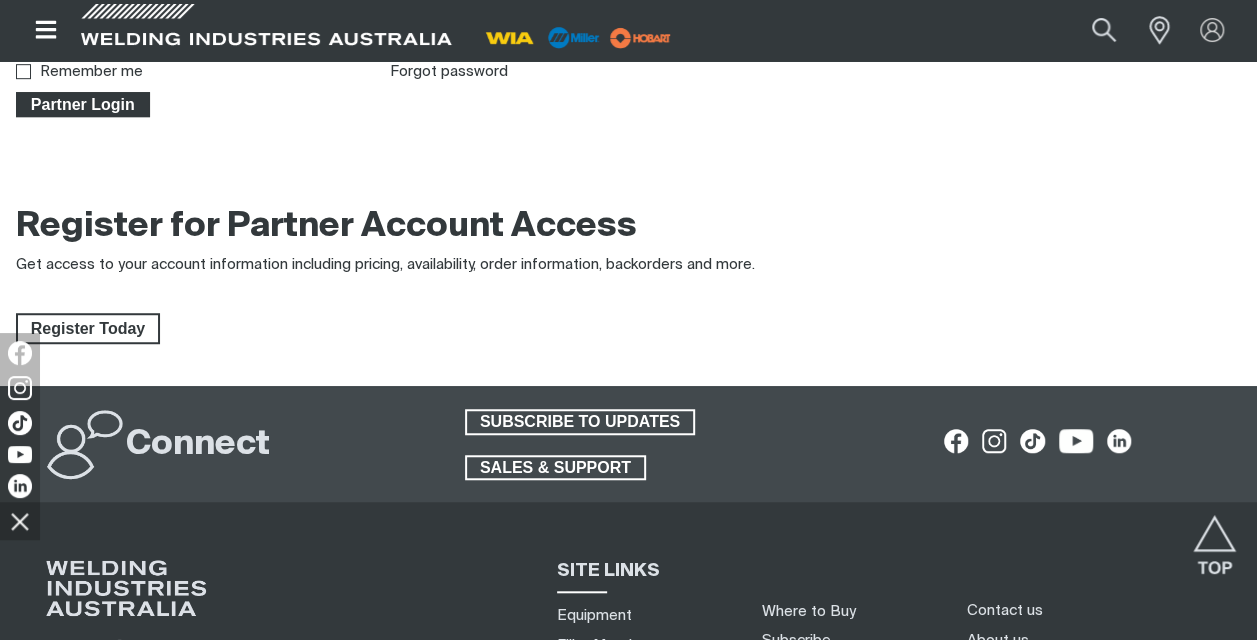 click on "Partner Login" at bounding box center [83, 105] 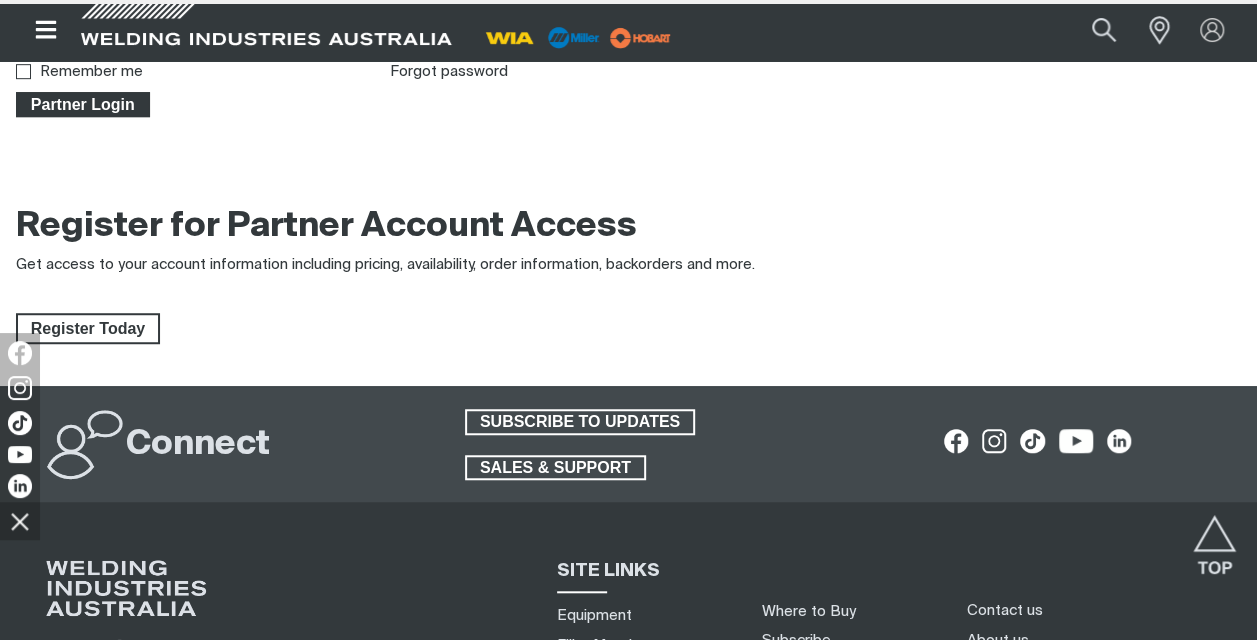 scroll, scrollTop: 0, scrollLeft: 0, axis: both 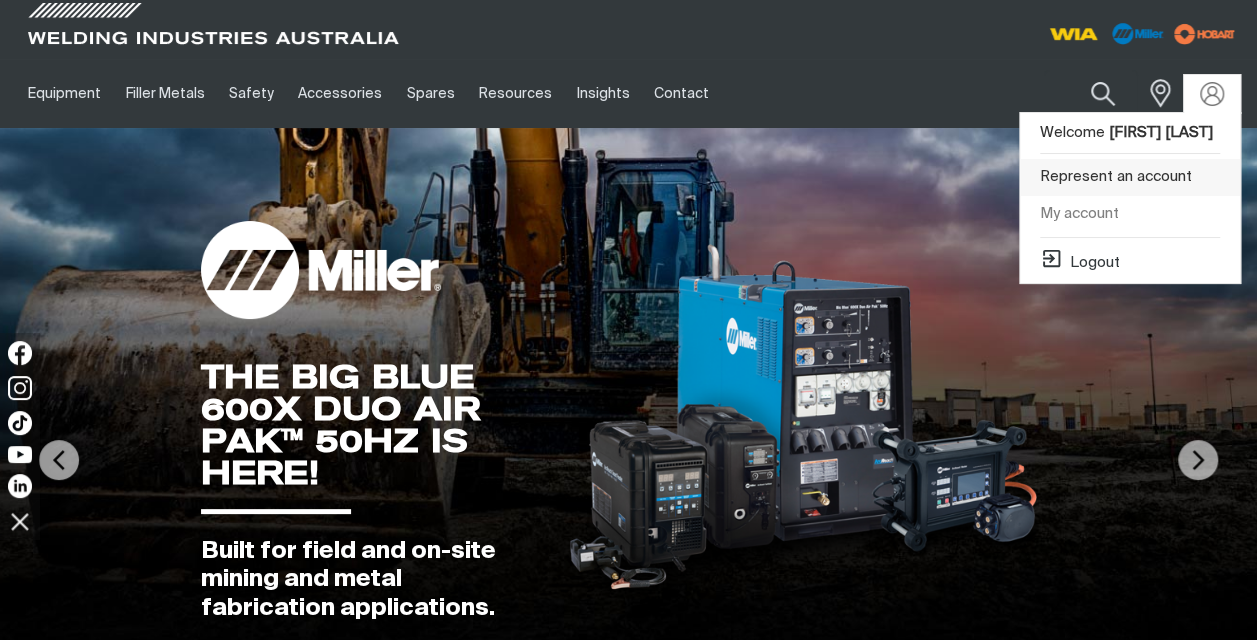 click on "Represent an account" at bounding box center [1130, 177] 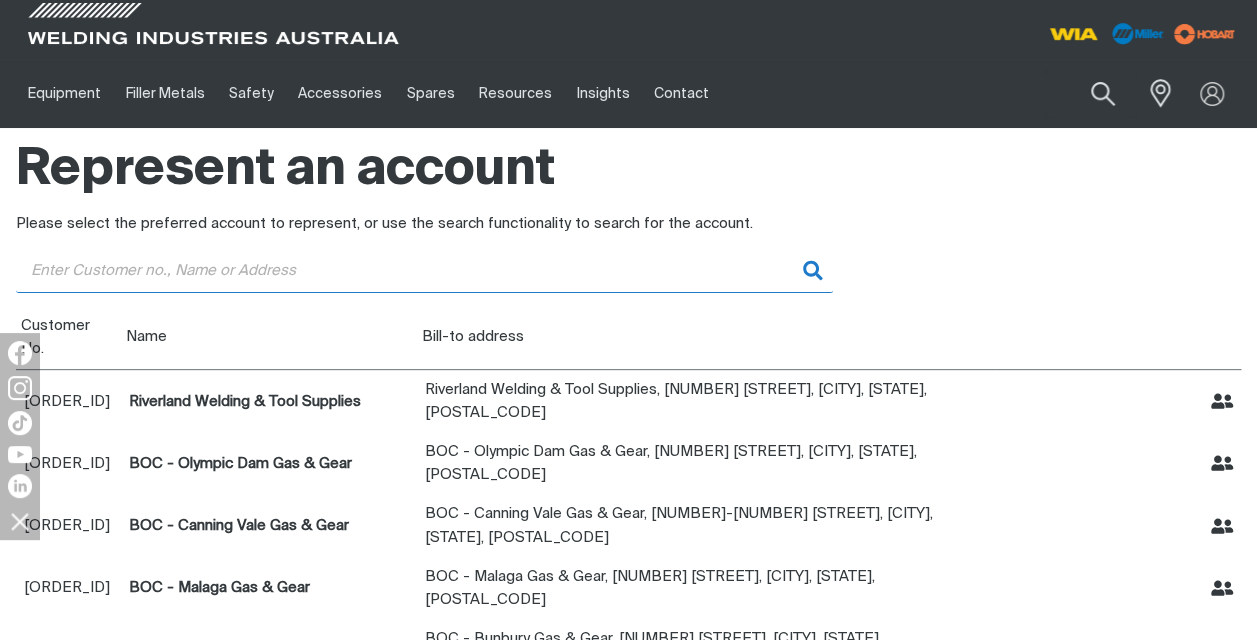 click at bounding box center (424, 270) 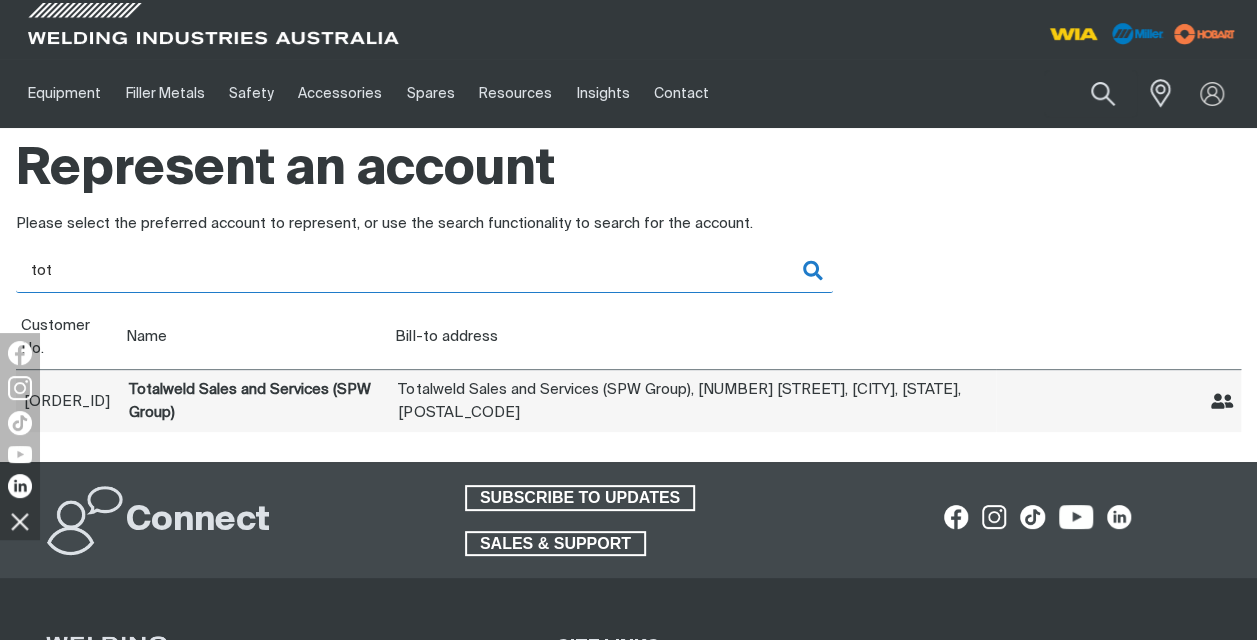type on "tot" 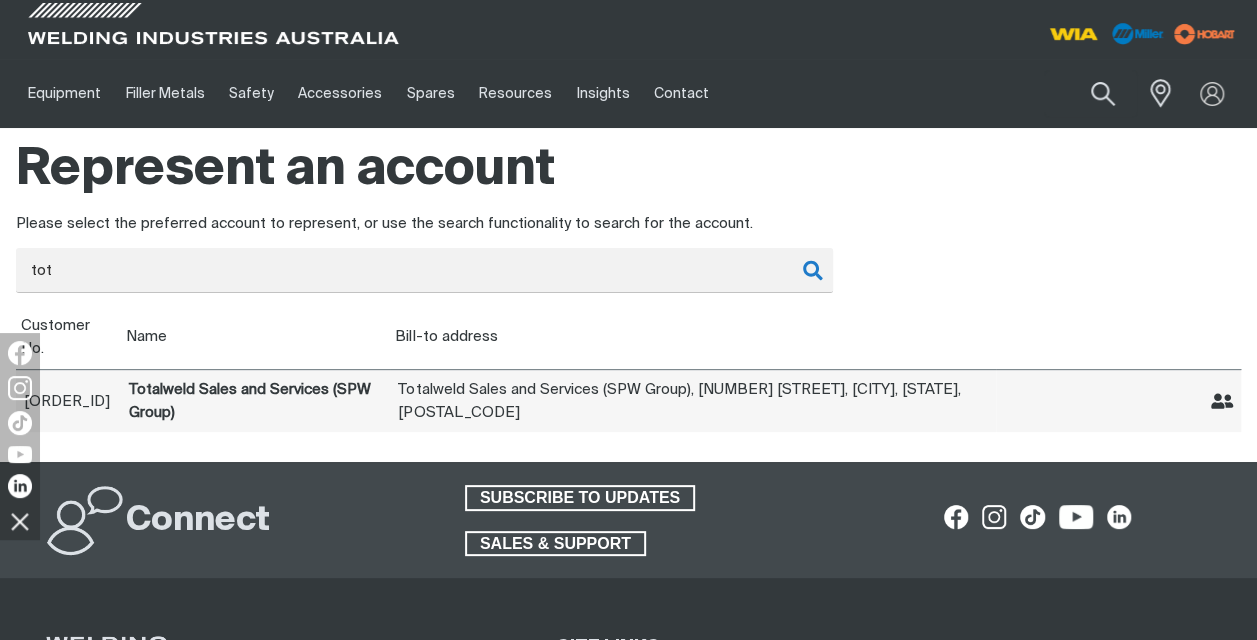 click 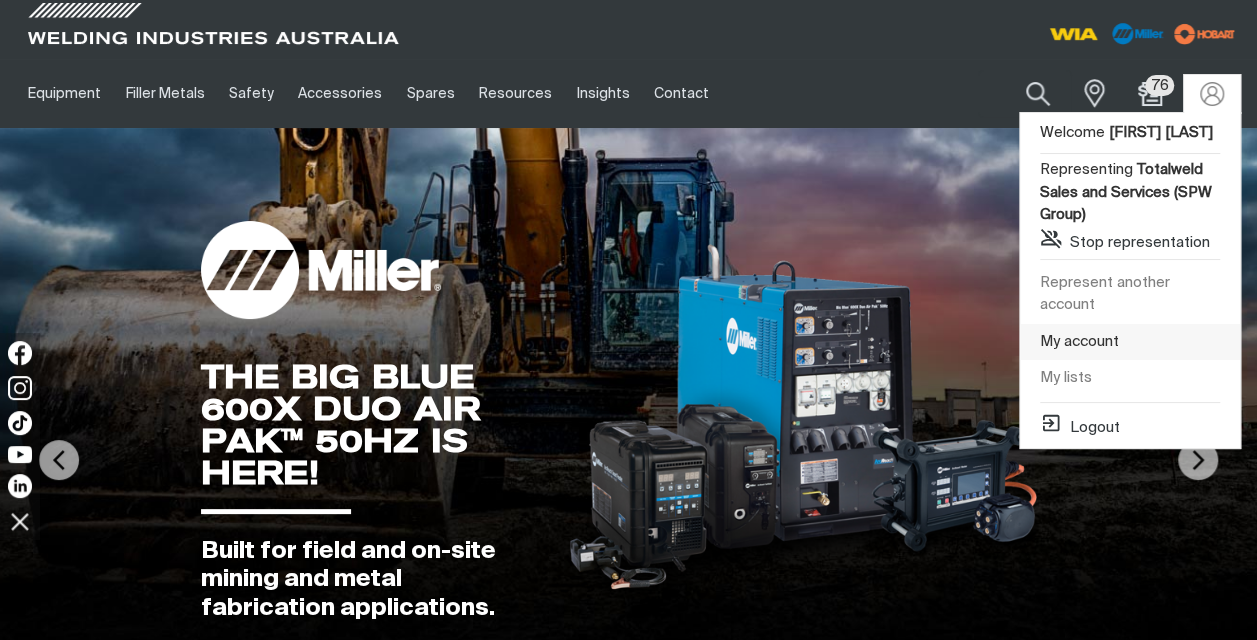 click on "My account" at bounding box center (1130, 342) 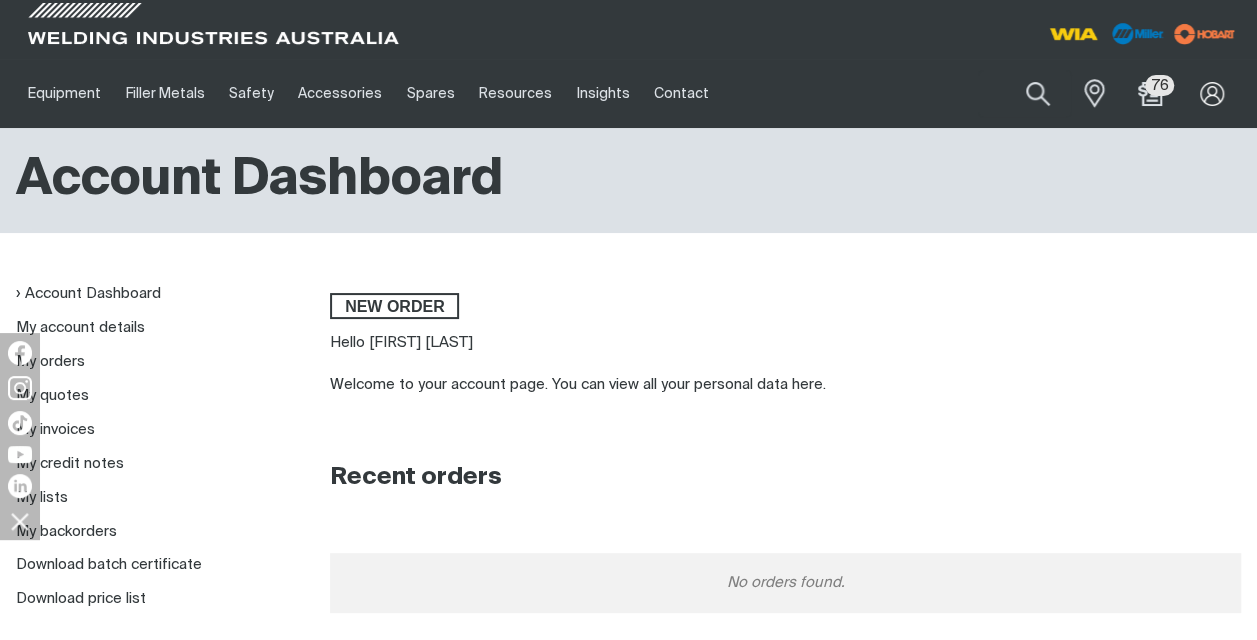 scroll, scrollTop: 560, scrollLeft: 0, axis: vertical 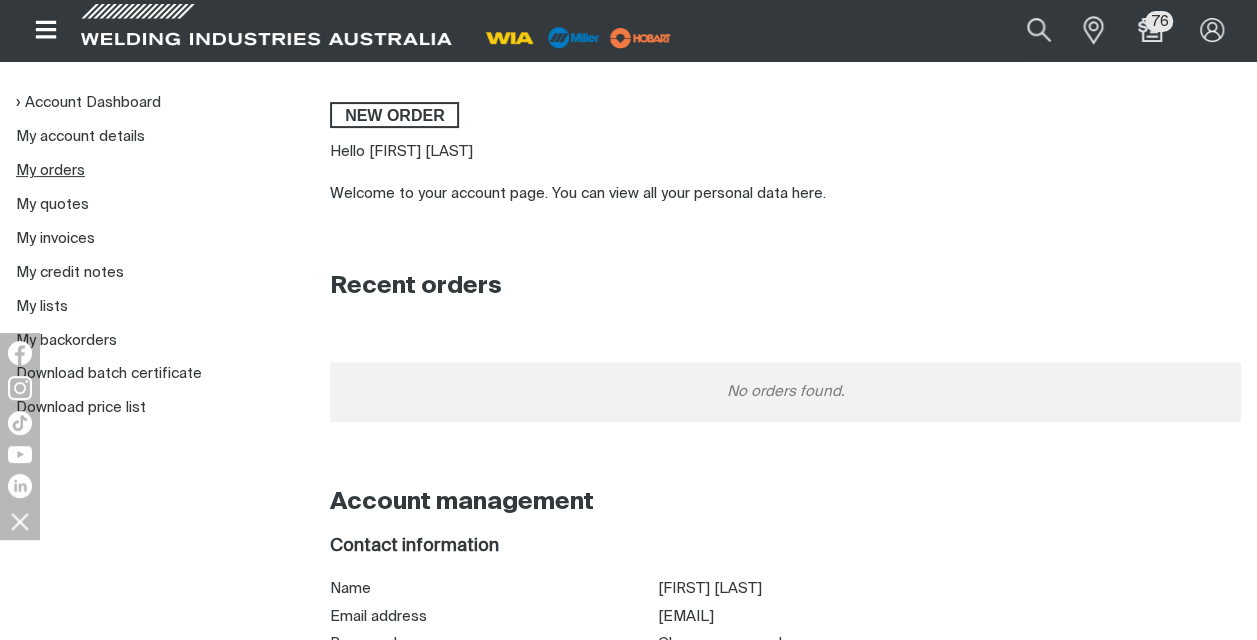 click on "My orders" at bounding box center (50, 170) 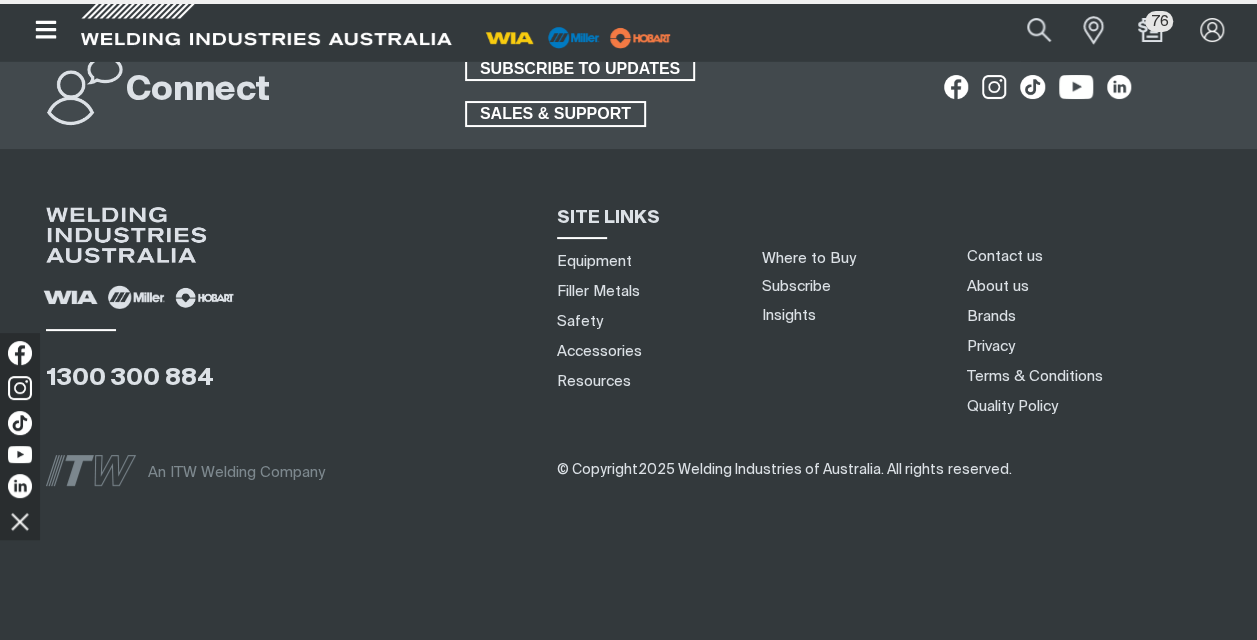 scroll, scrollTop: 0, scrollLeft: 0, axis: both 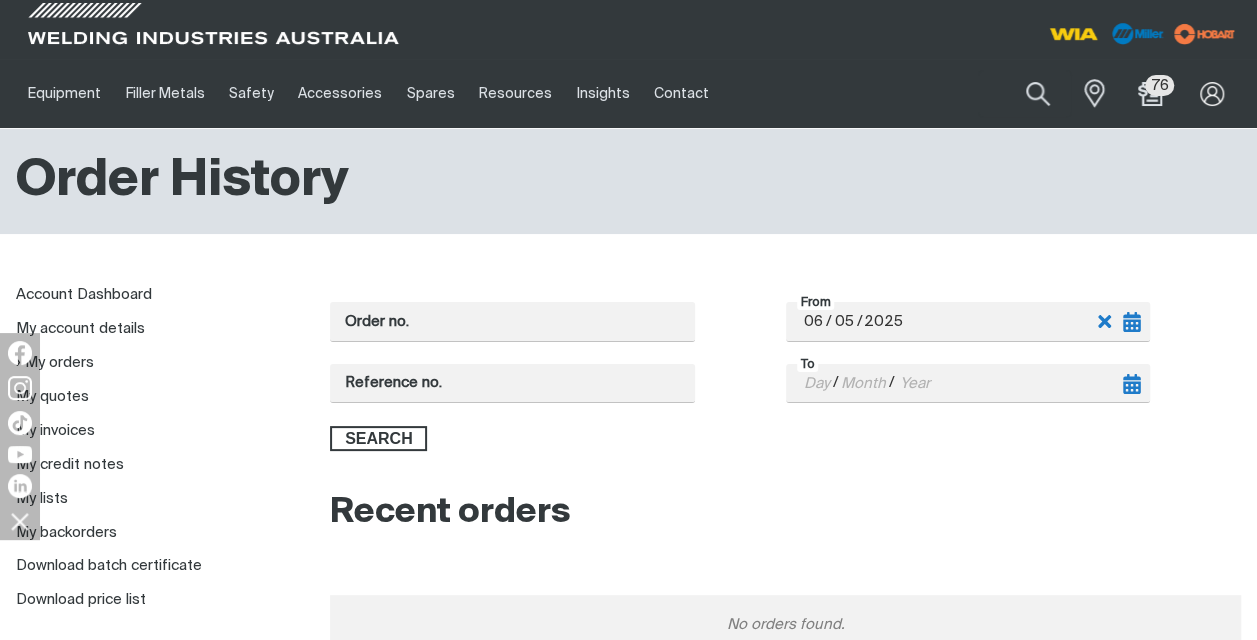 click 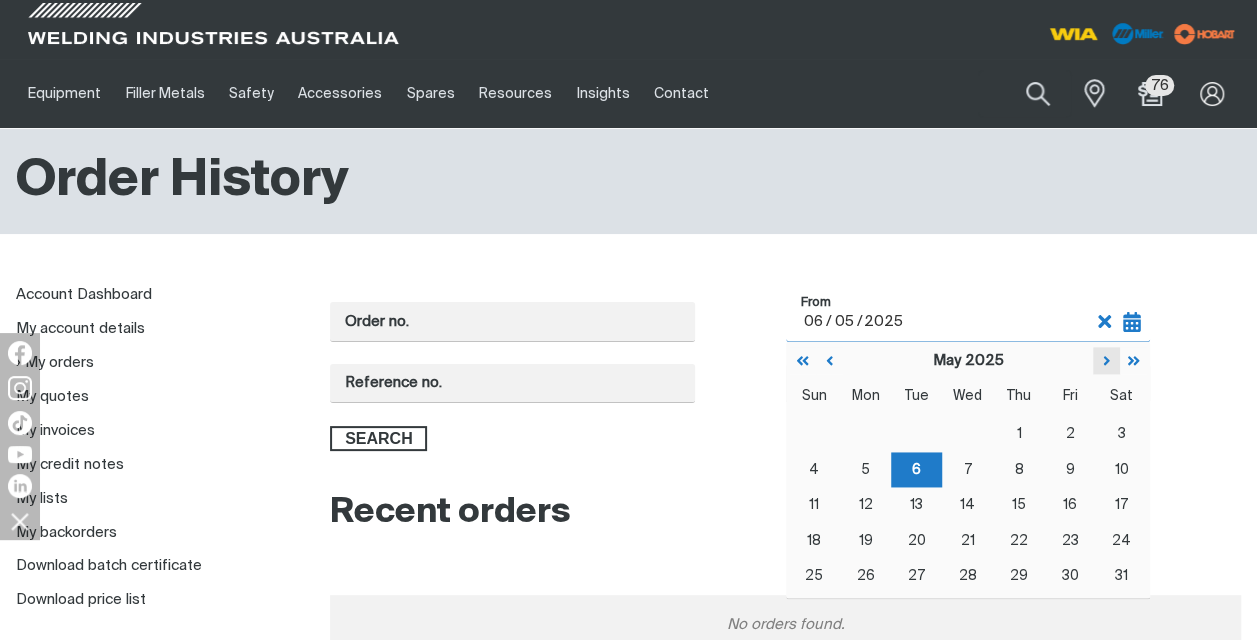 click 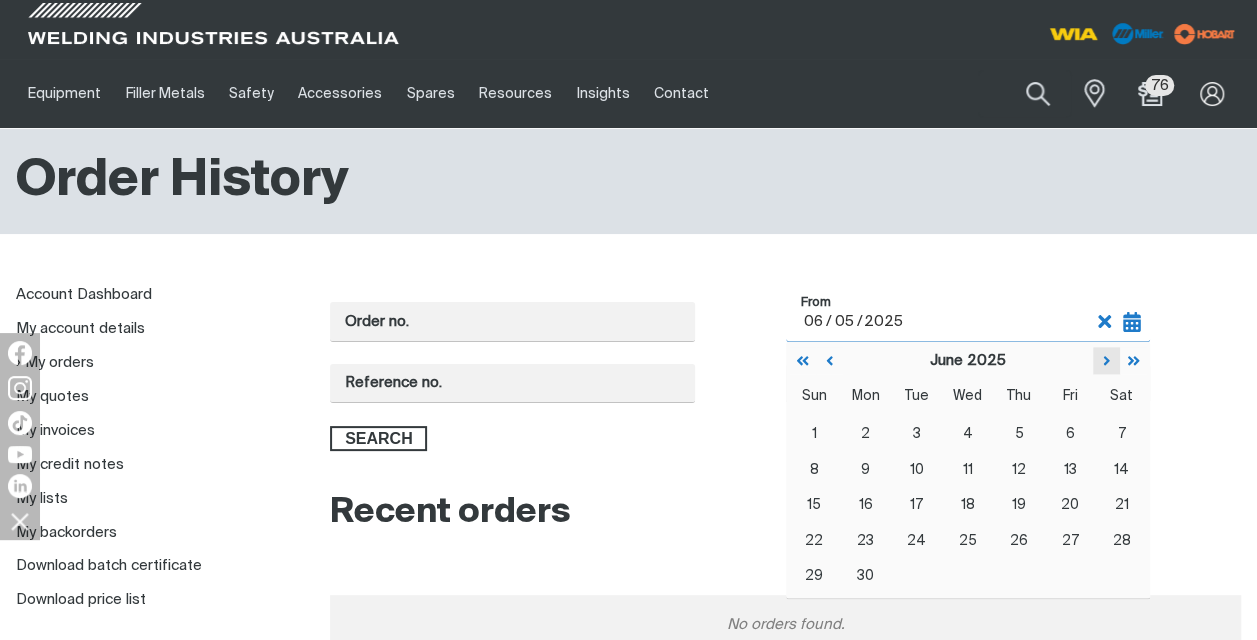 click 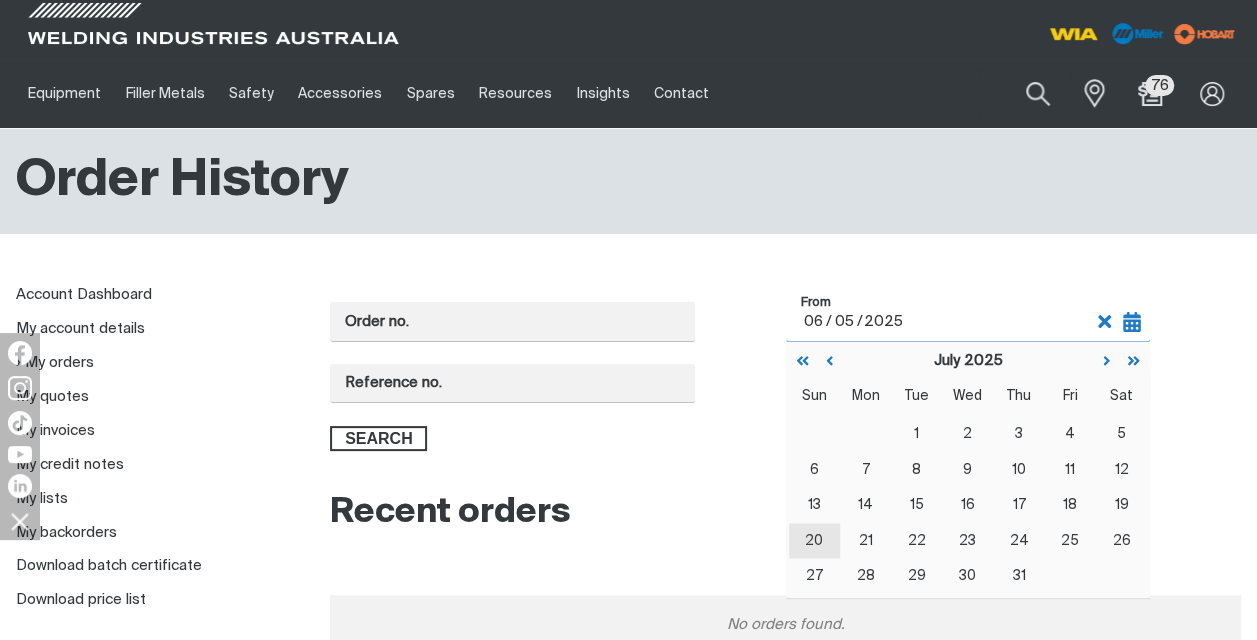 click on "20" at bounding box center [814, 541] 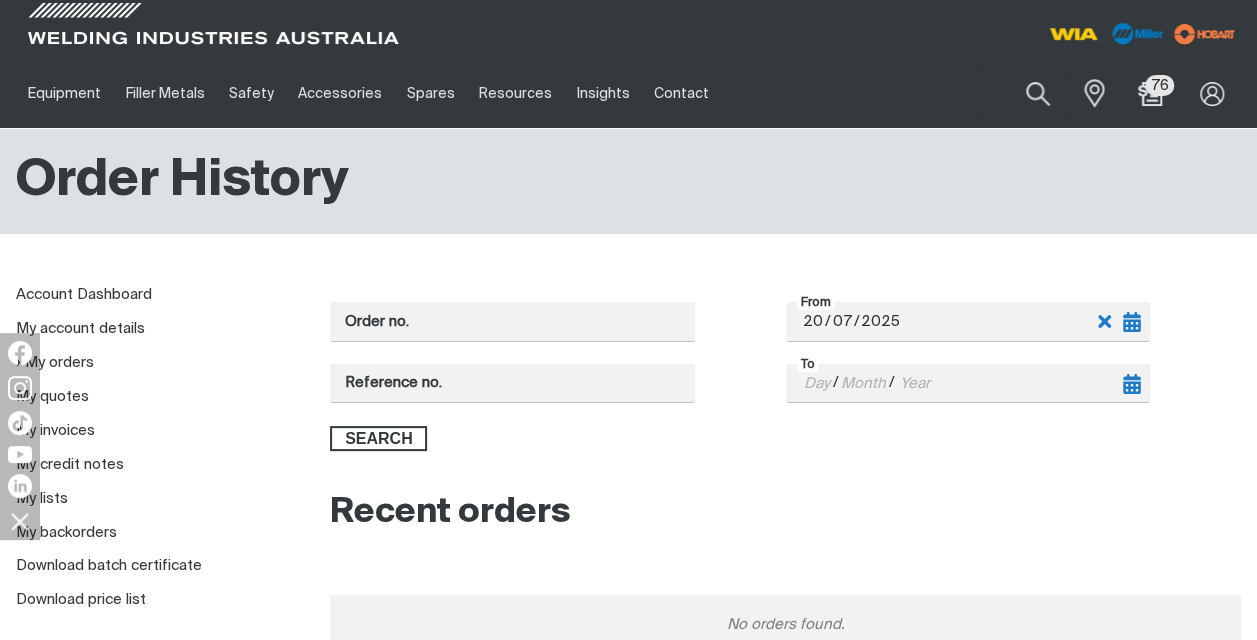 click 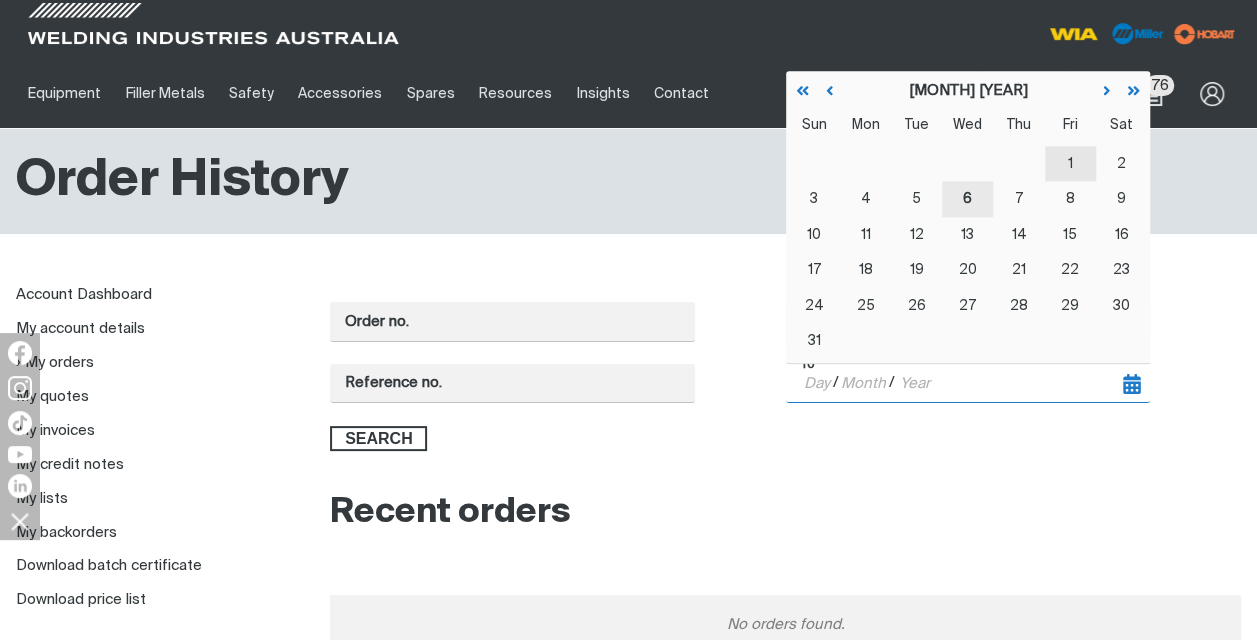 click on "1" at bounding box center [1070, 164] 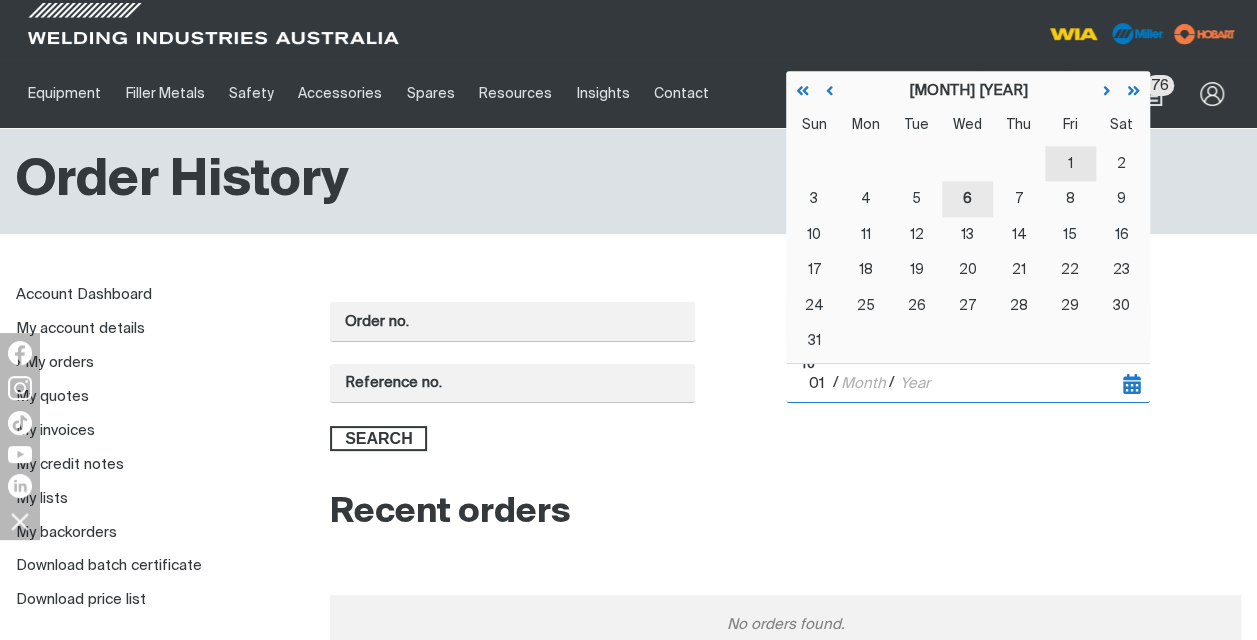 type on "08" 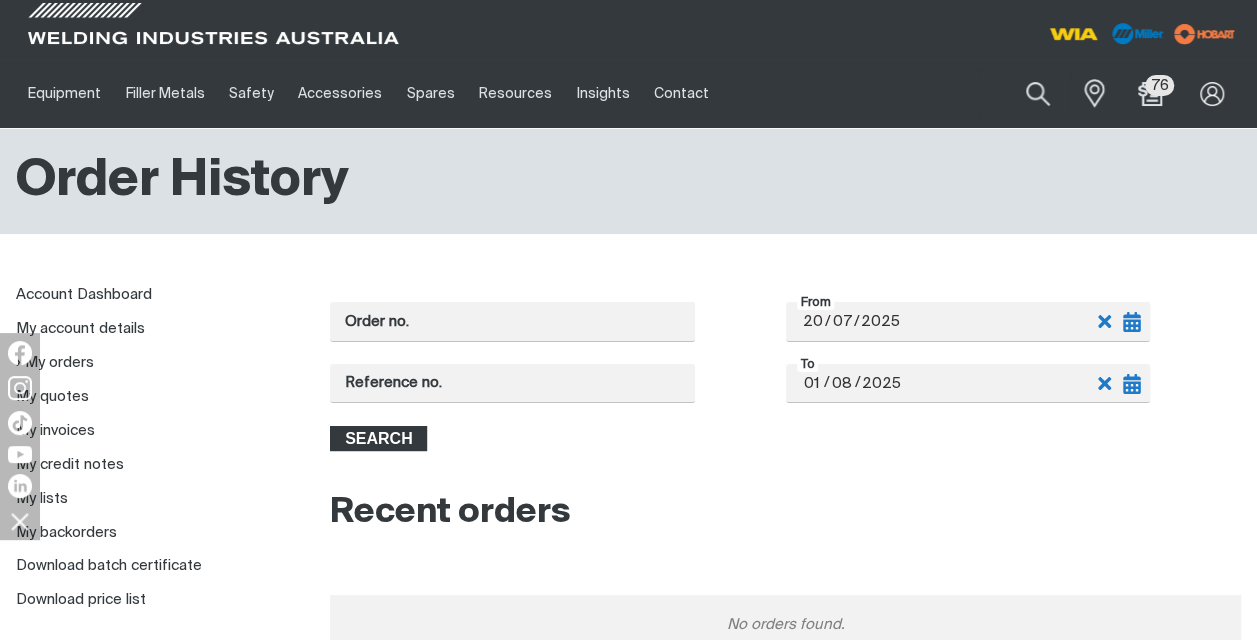 click on "Search" at bounding box center (378, 439) 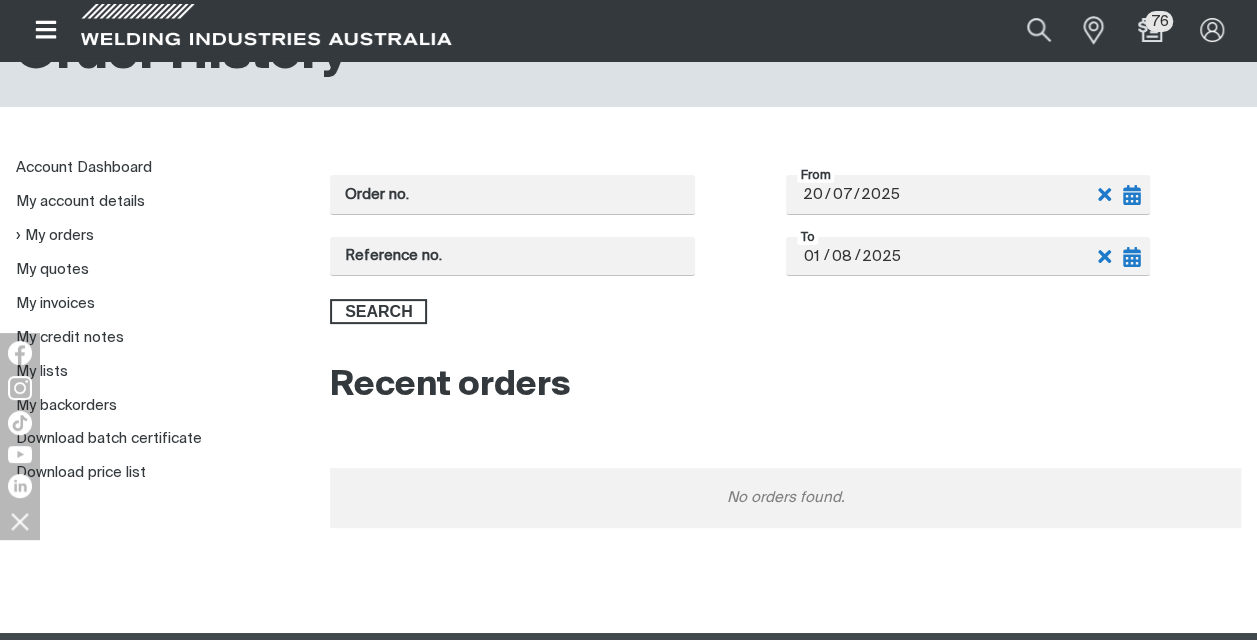 scroll, scrollTop: 160, scrollLeft: 0, axis: vertical 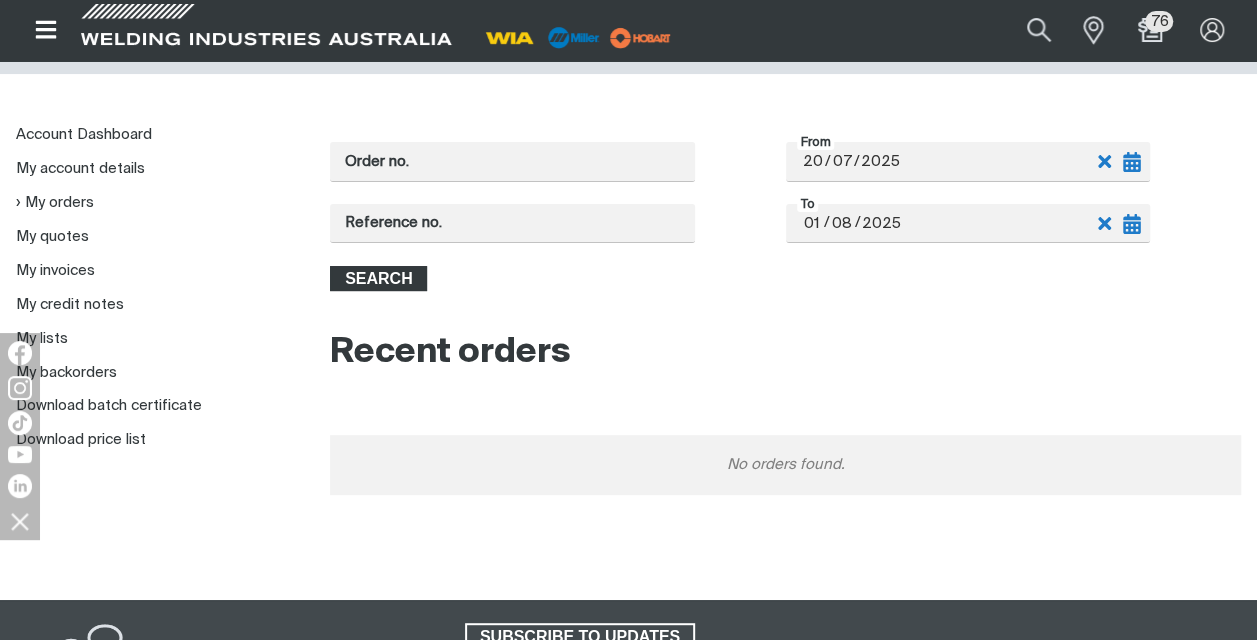 click on "Search" at bounding box center (378, 279) 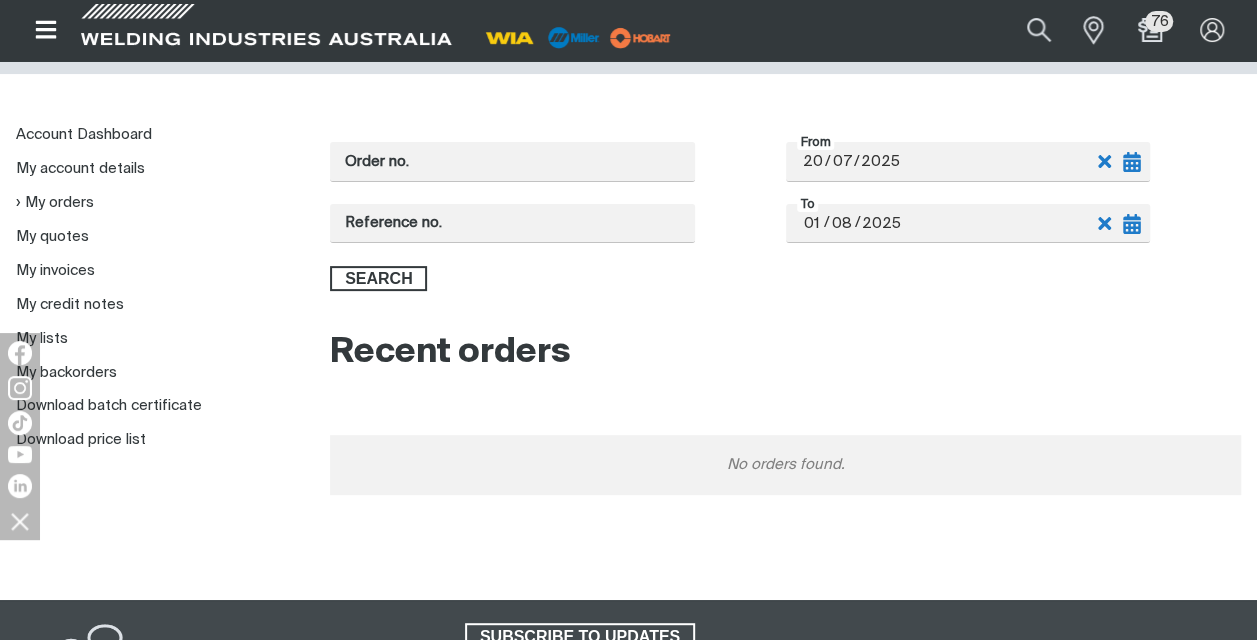 click 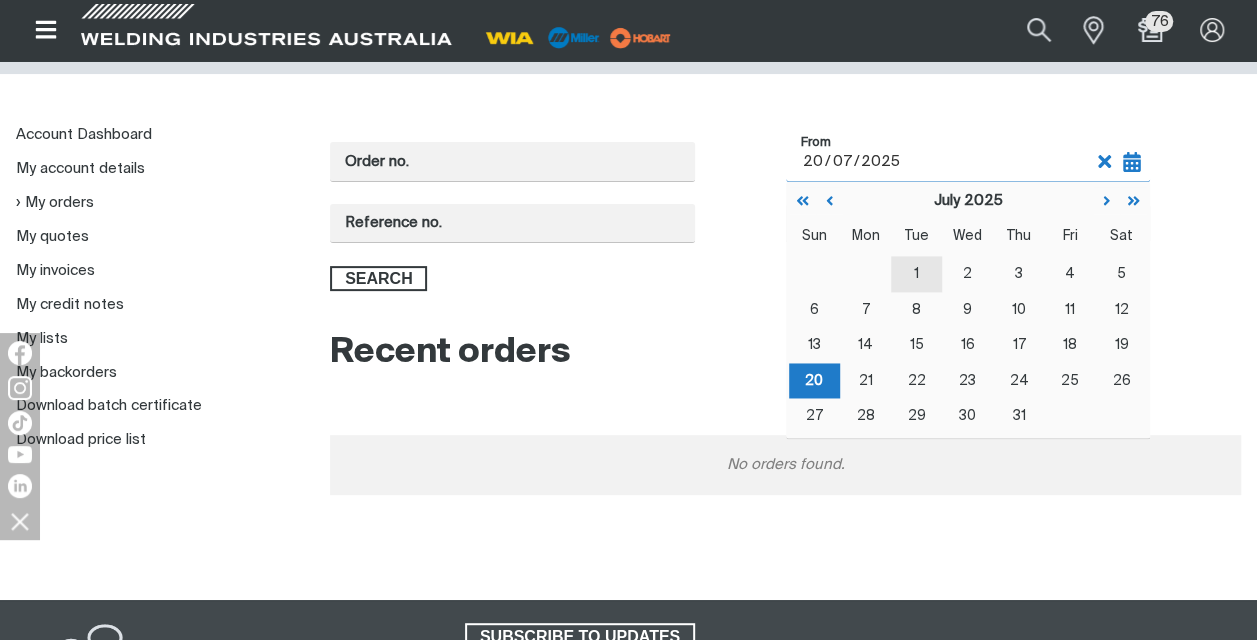 click on "1" at bounding box center (916, 275) 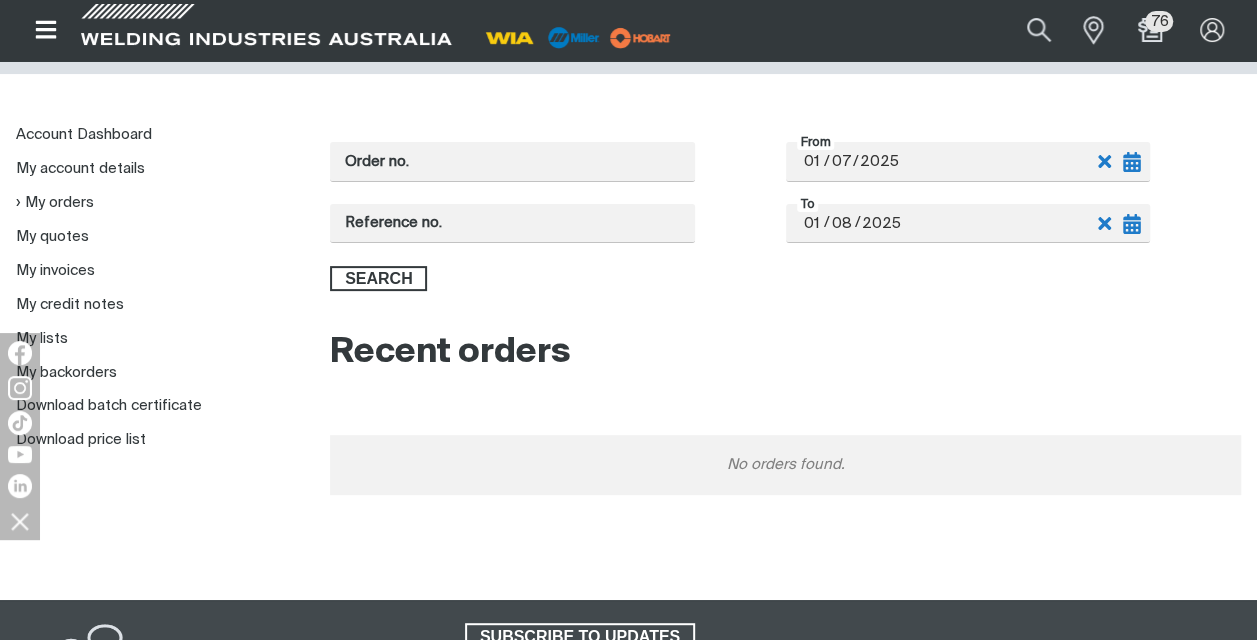 click 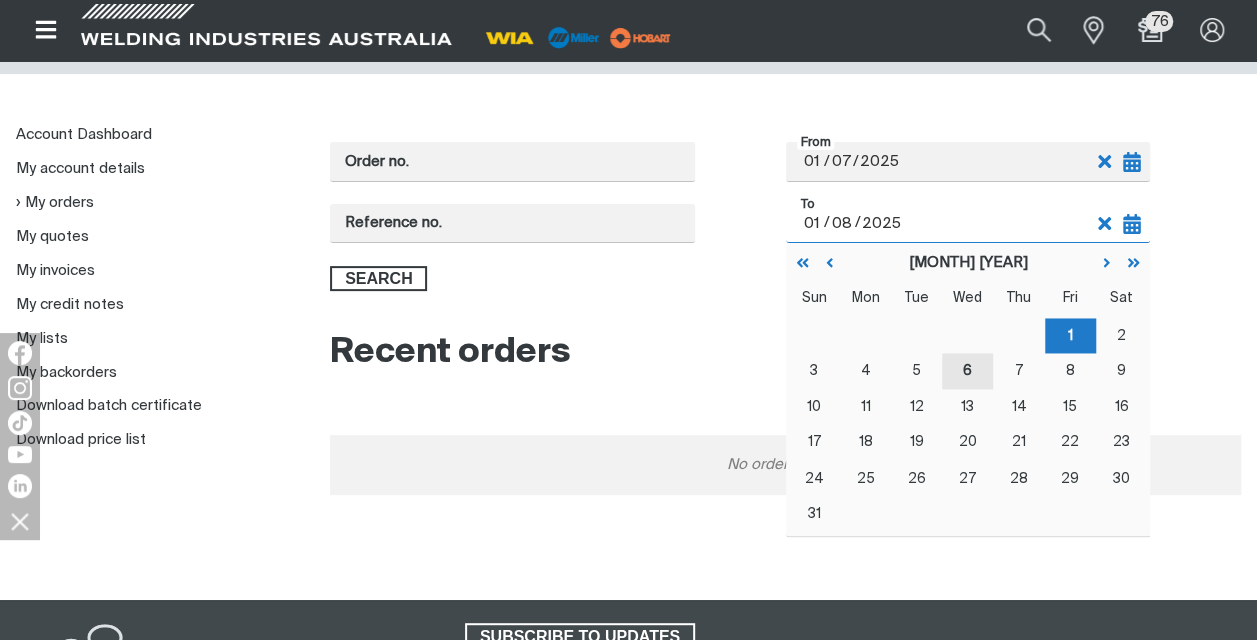 click on "6" at bounding box center (967, 372) 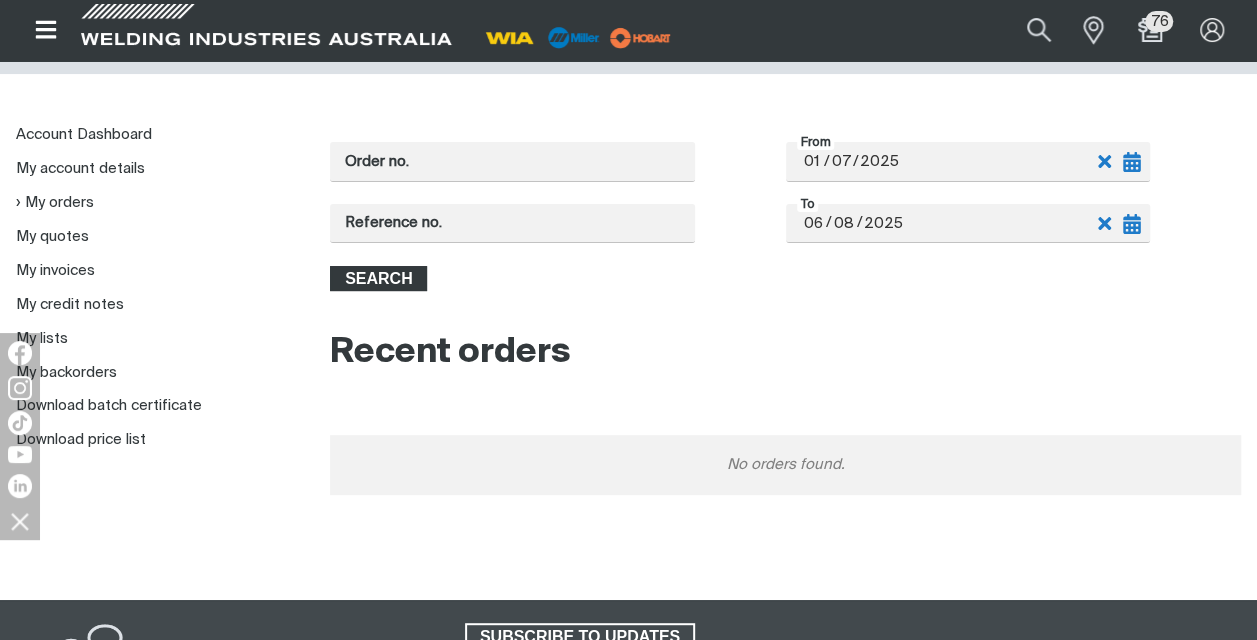 click on "Search" at bounding box center (378, 279) 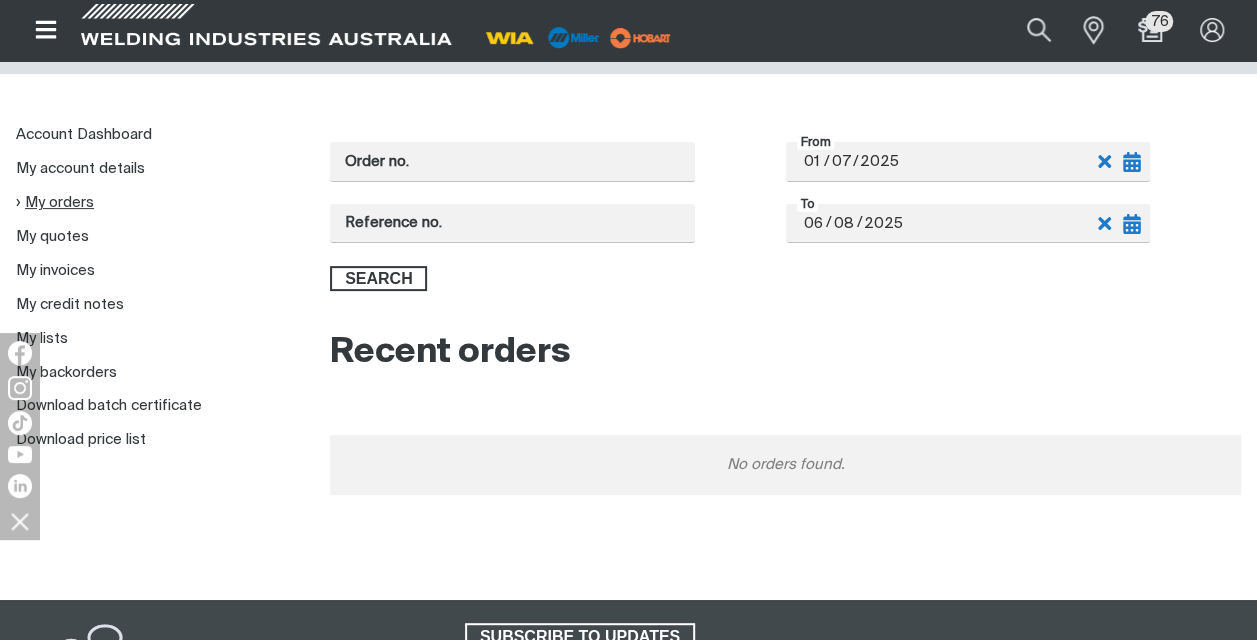click on "My orders" at bounding box center [55, 202] 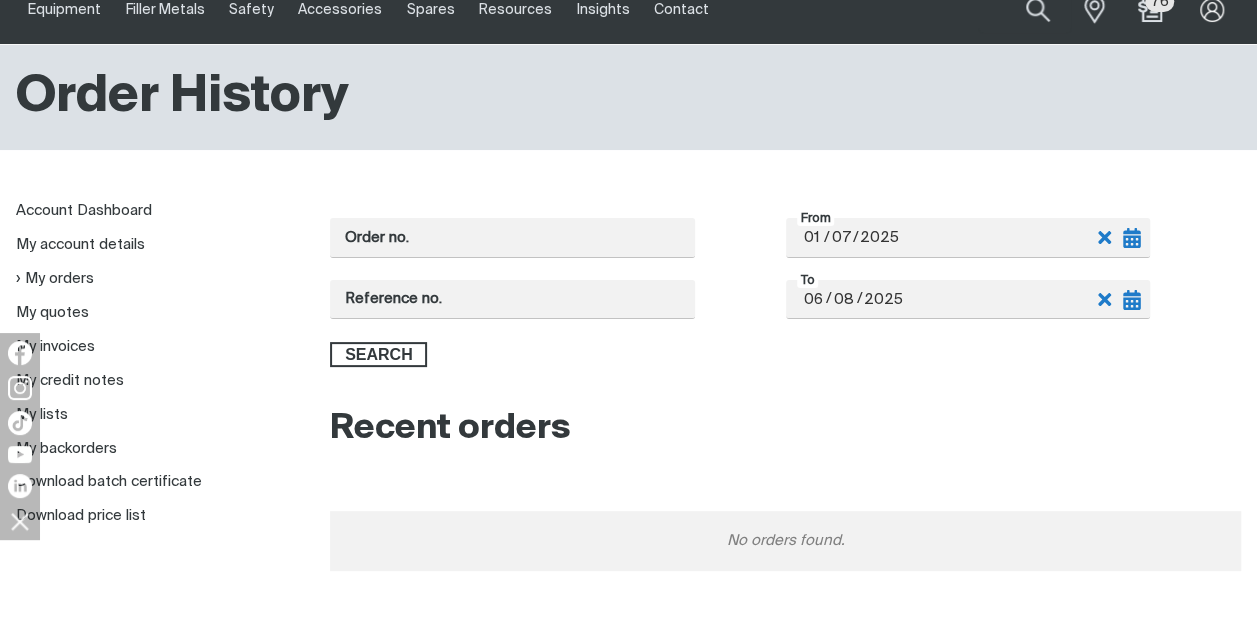 scroll, scrollTop: 160, scrollLeft: 0, axis: vertical 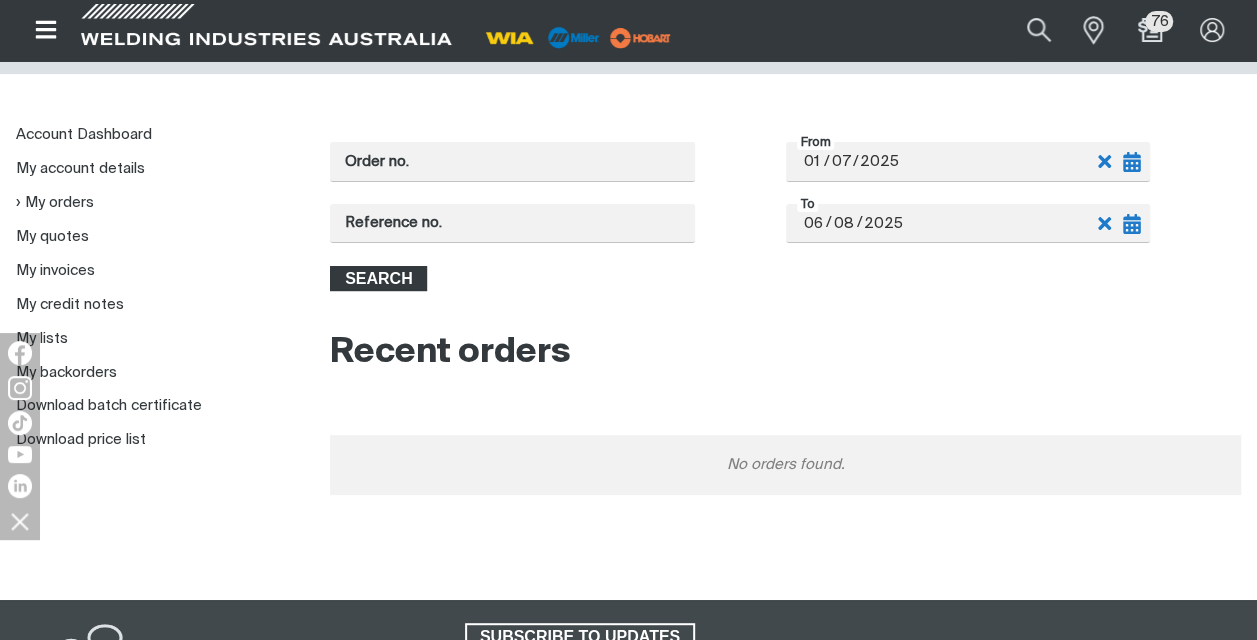 click on "Search" at bounding box center (378, 279) 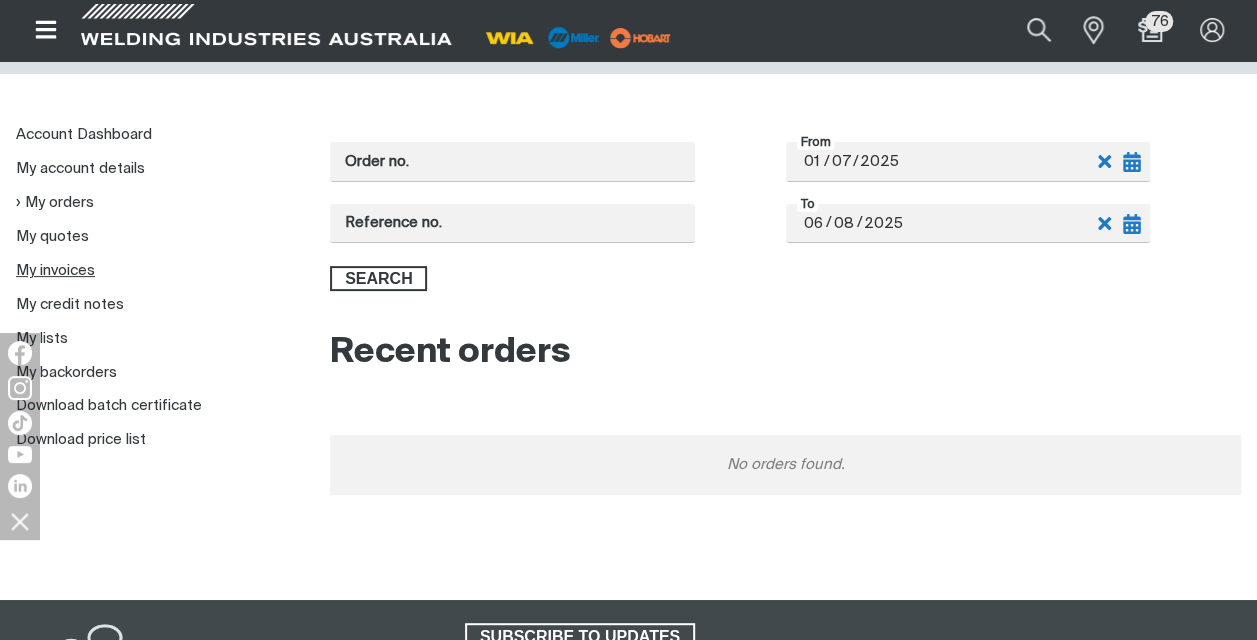 click on "My invoices" at bounding box center (55, 270) 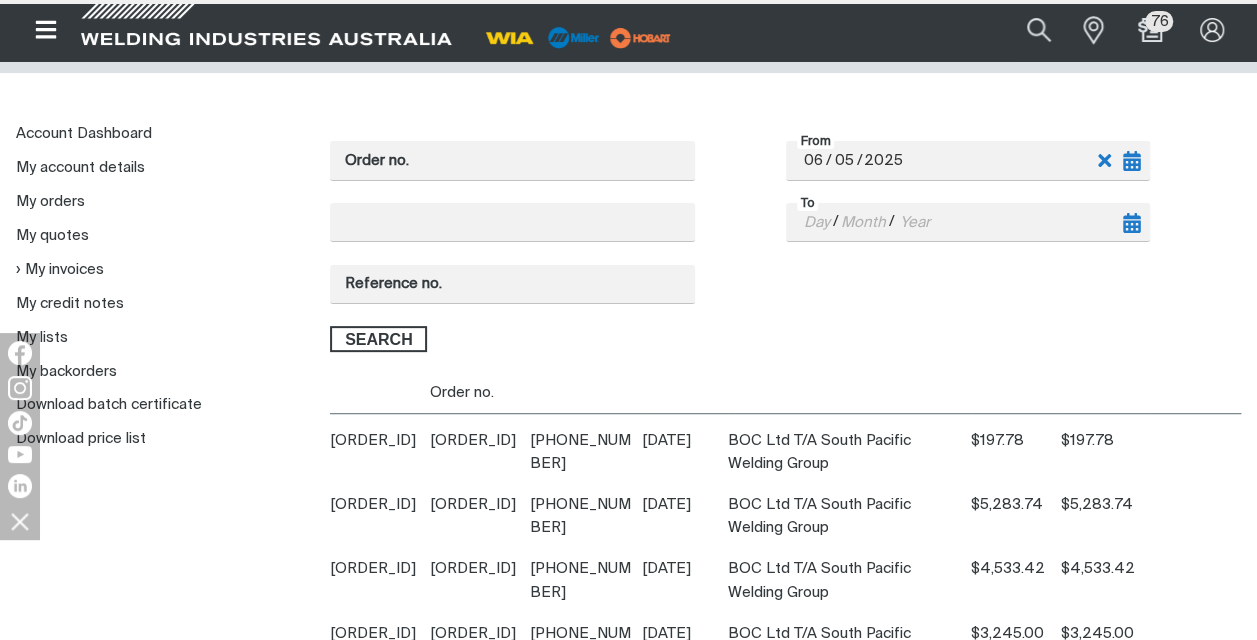 scroll, scrollTop: 0, scrollLeft: 0, axis: both 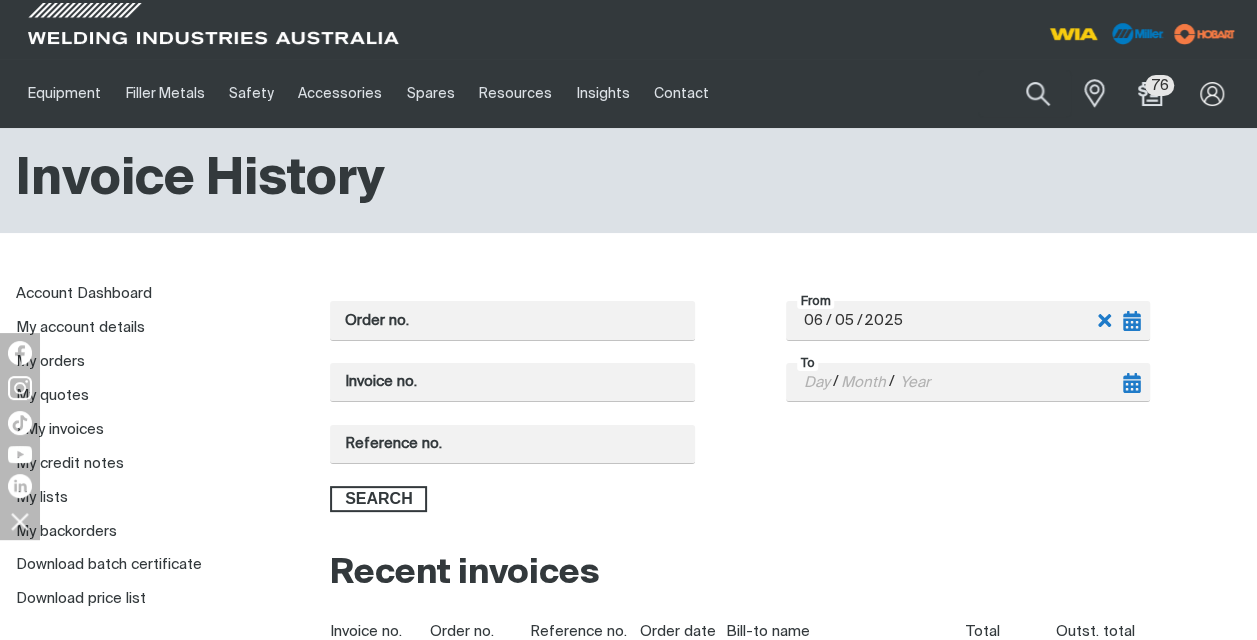 click 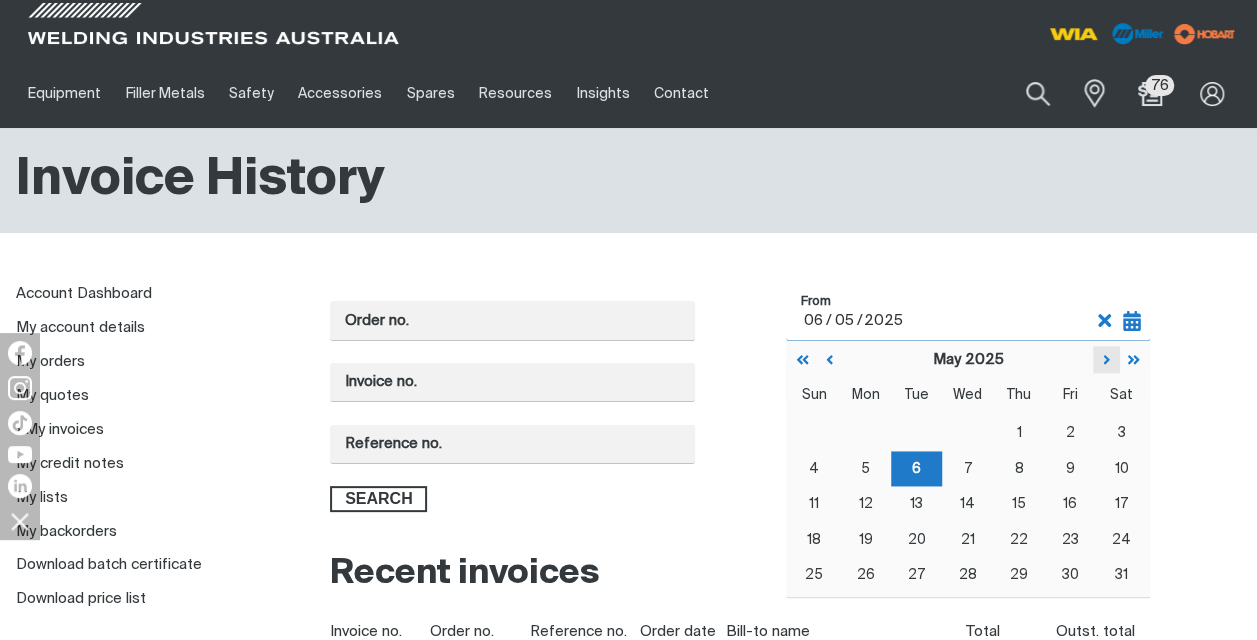 click at bounding box center [1106, 360] 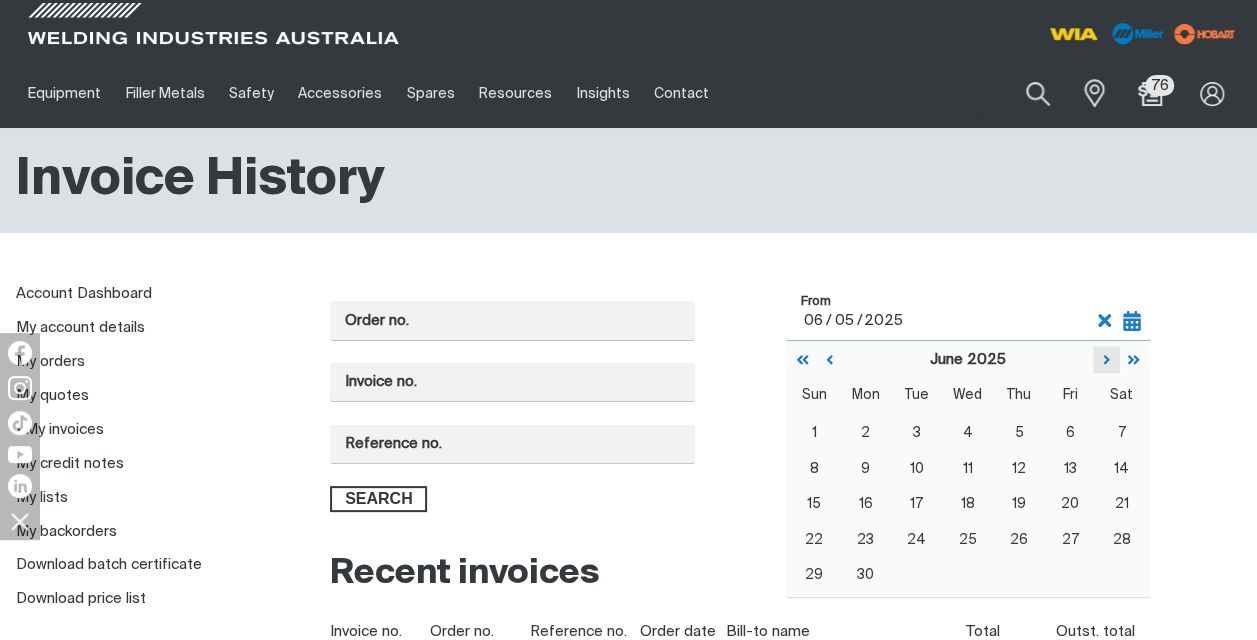click at bounding box center [1106, 360] 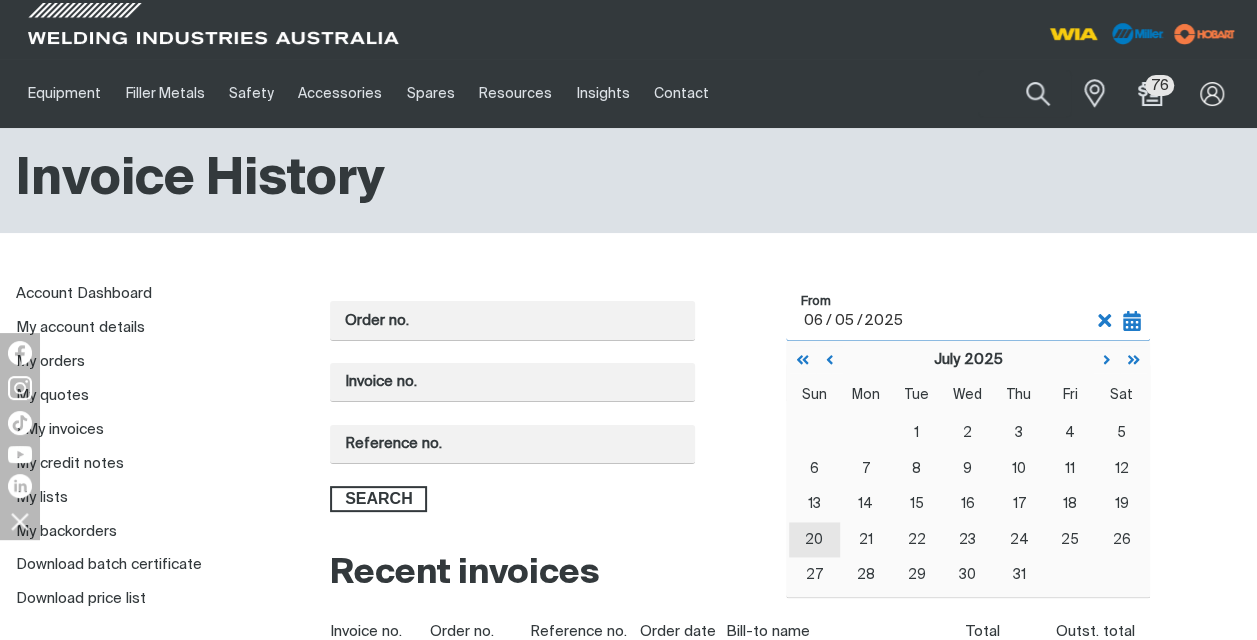click on "20" at bounding box center [814, 540] 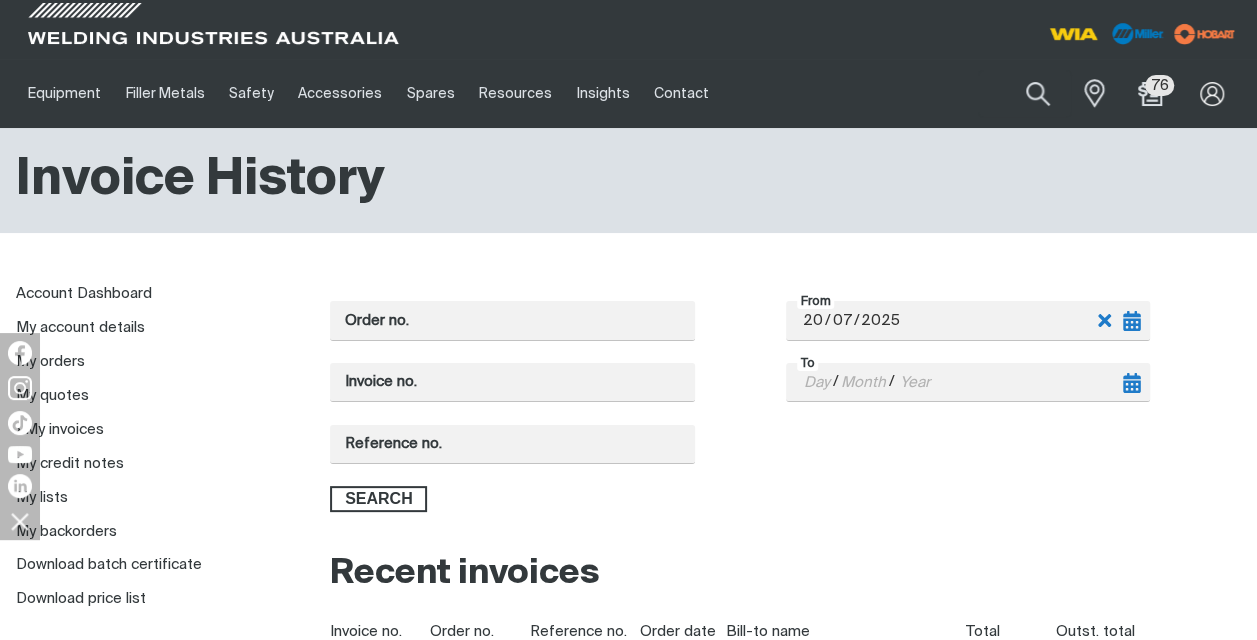 click 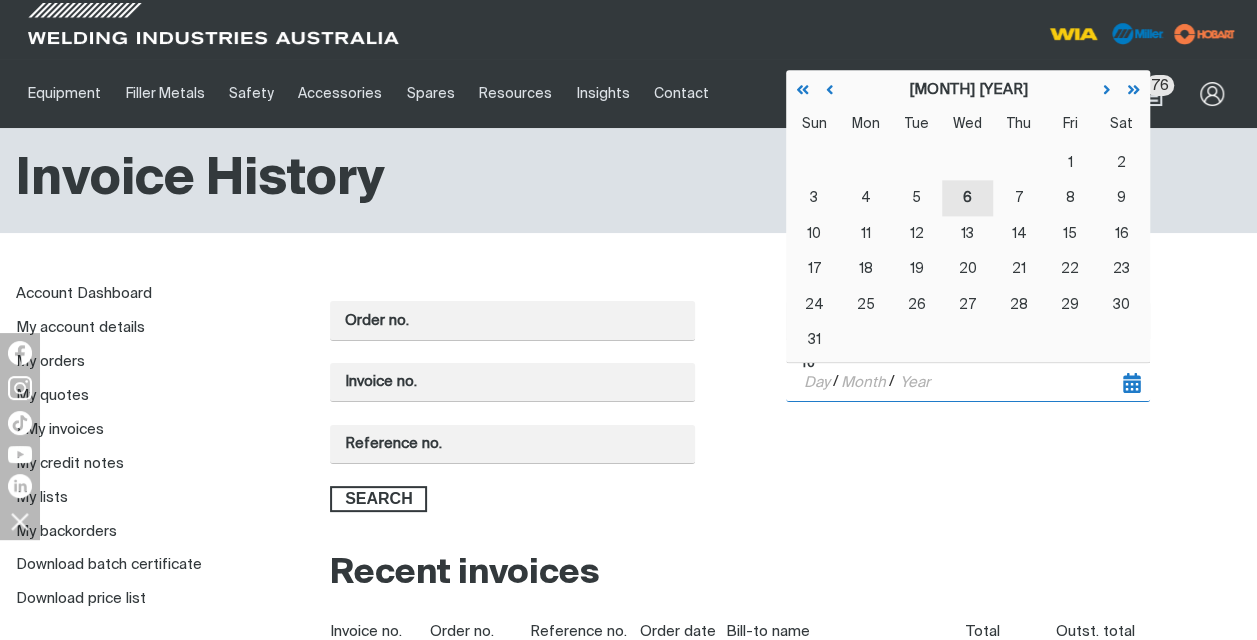 click on "6" at bounding box center [967, 198] 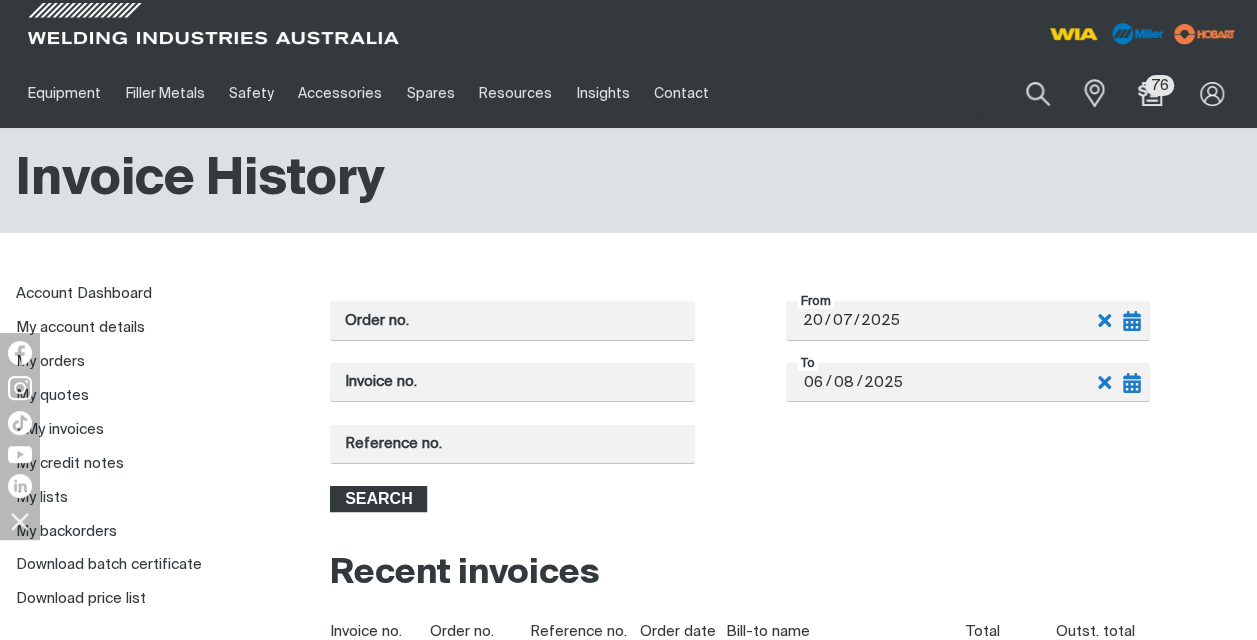 click on "Search" at bounding box center (378, 499) 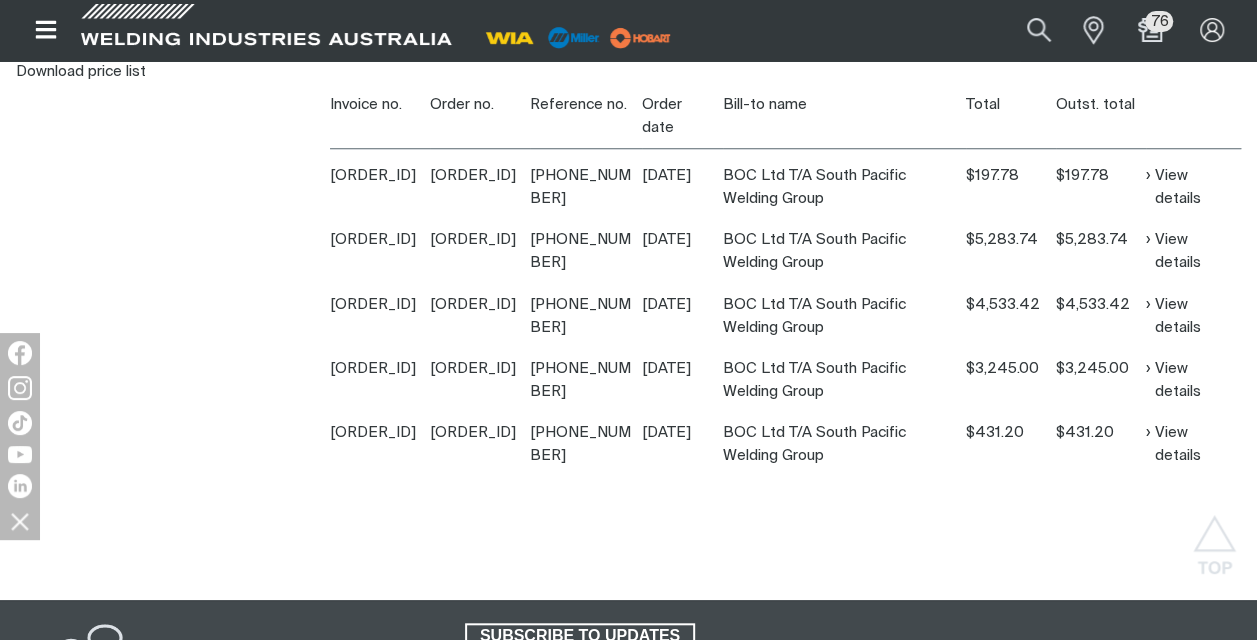 scroll, scrollTop: 494, scrollLeft: 0, axis: vertical 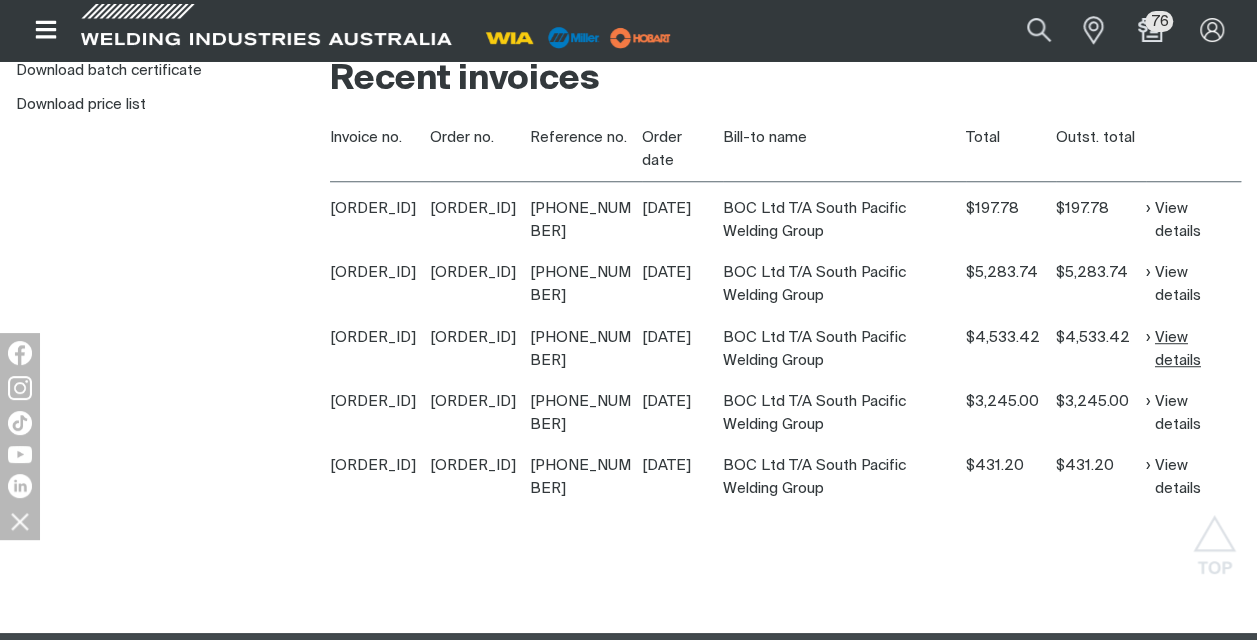 click on "View details" at bounding box center (1191, 349) 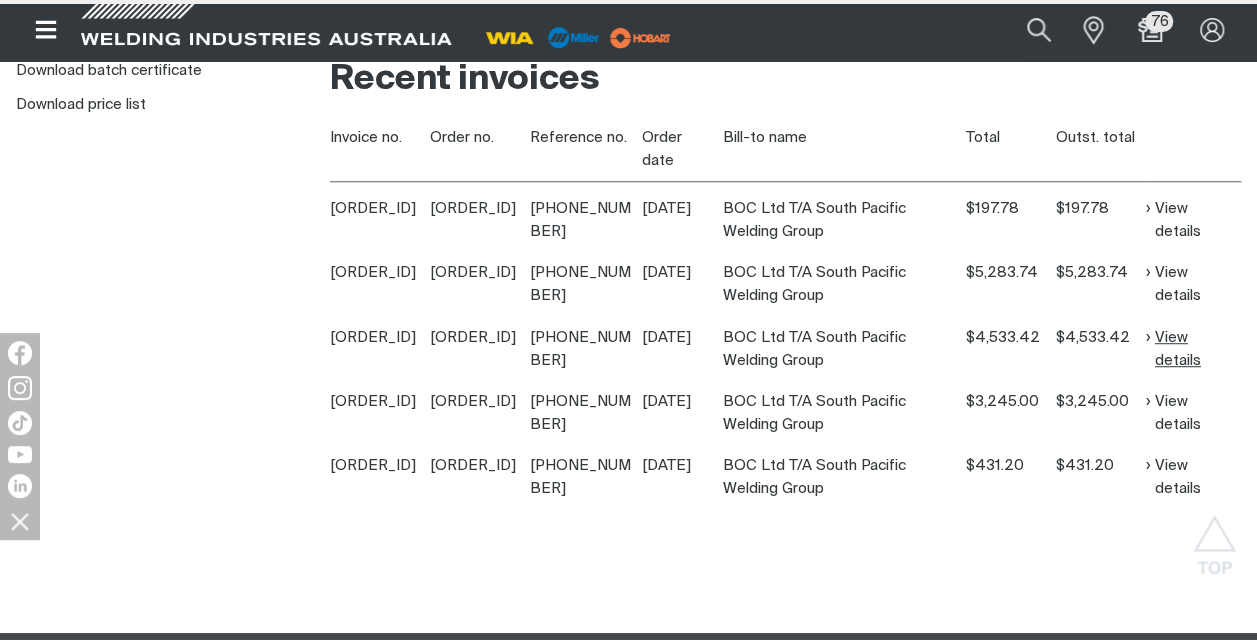 scroll, scrollTop: 0, scrollLeft: 0, axis: both 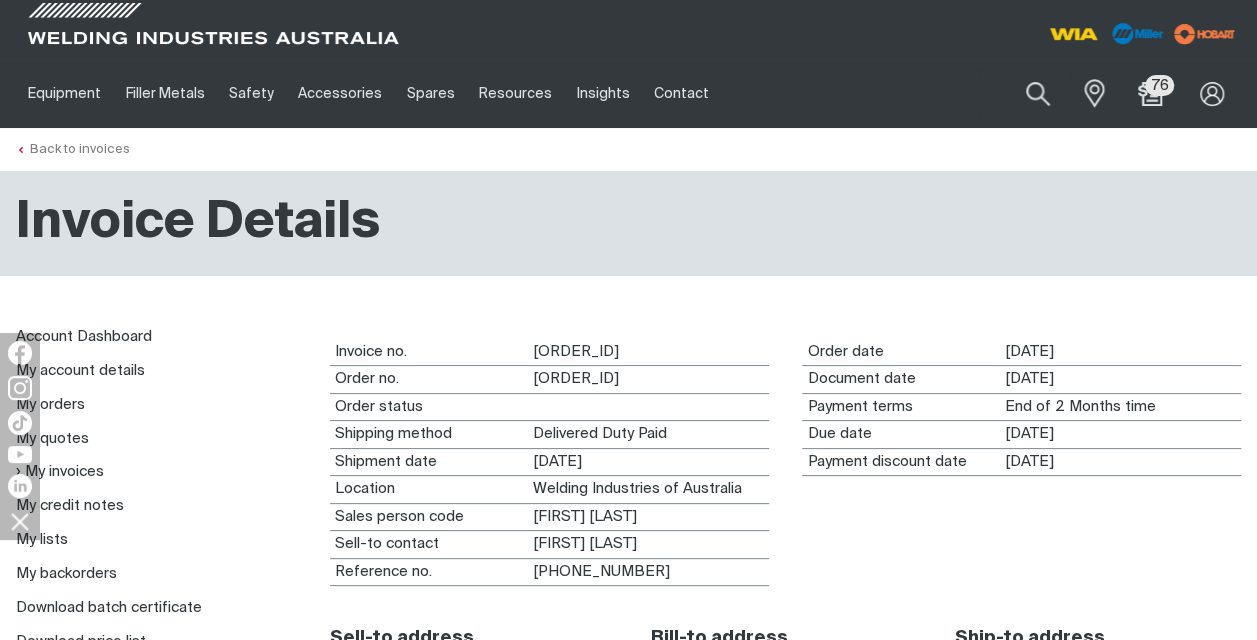 click on "Back to invoices" at bounding box center (73, 149) 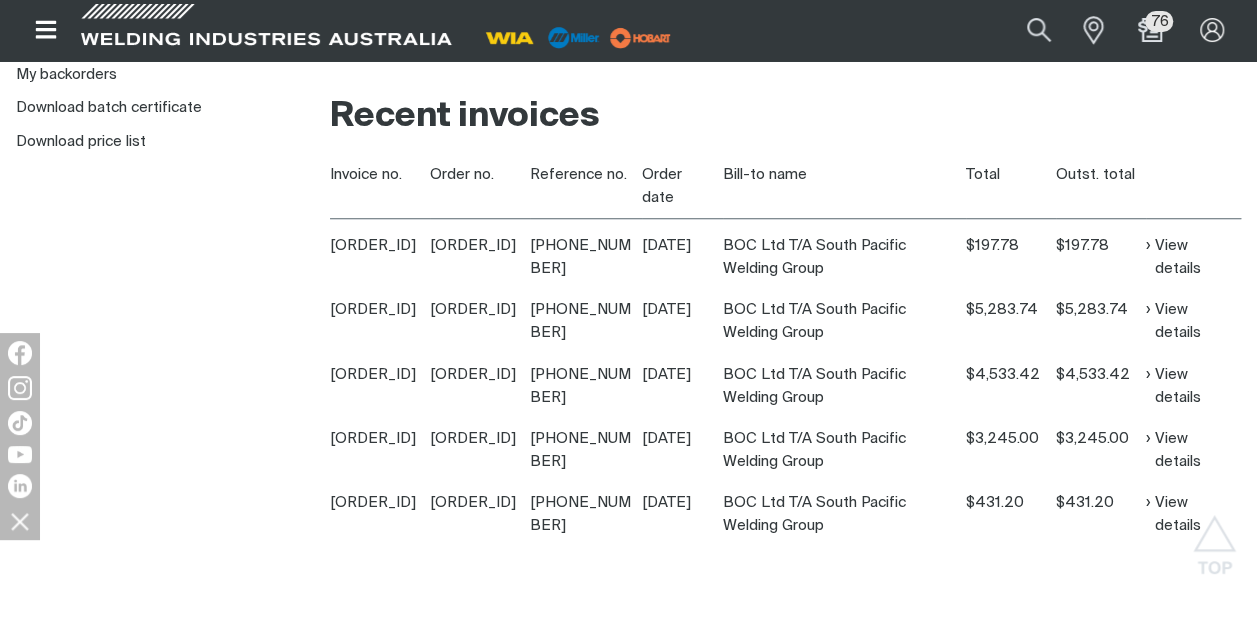 scroll, scrollTop: 494, scrollLeft: 0, axis: vertical 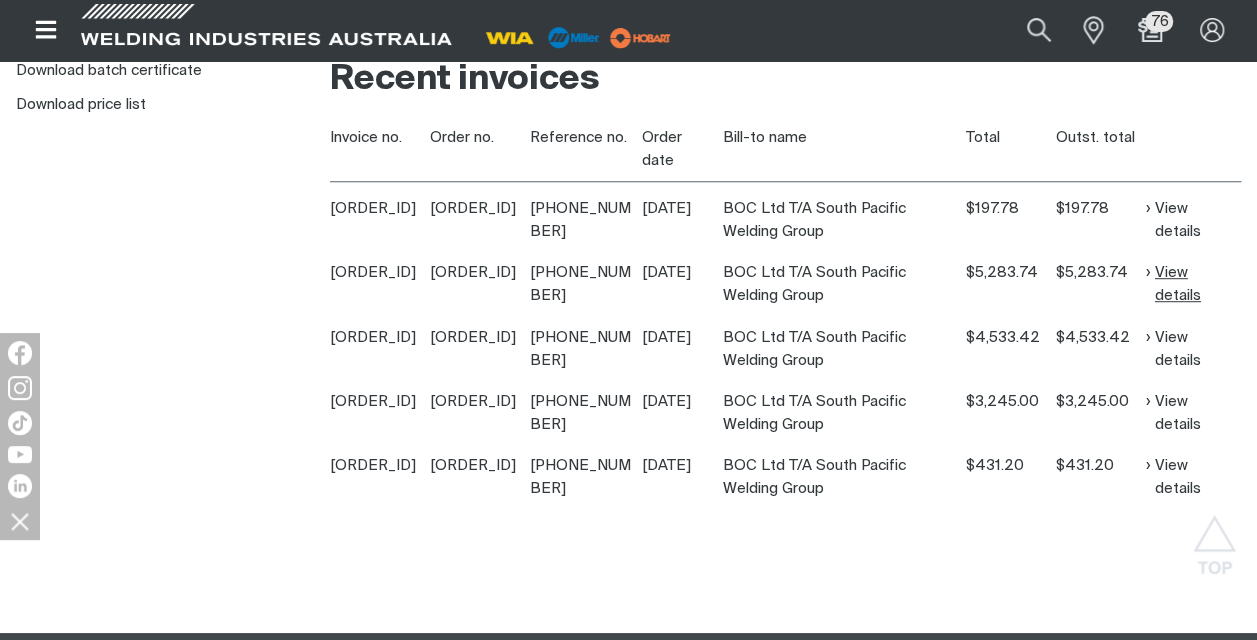 click on "View details" at bounding box center (1191, 284) 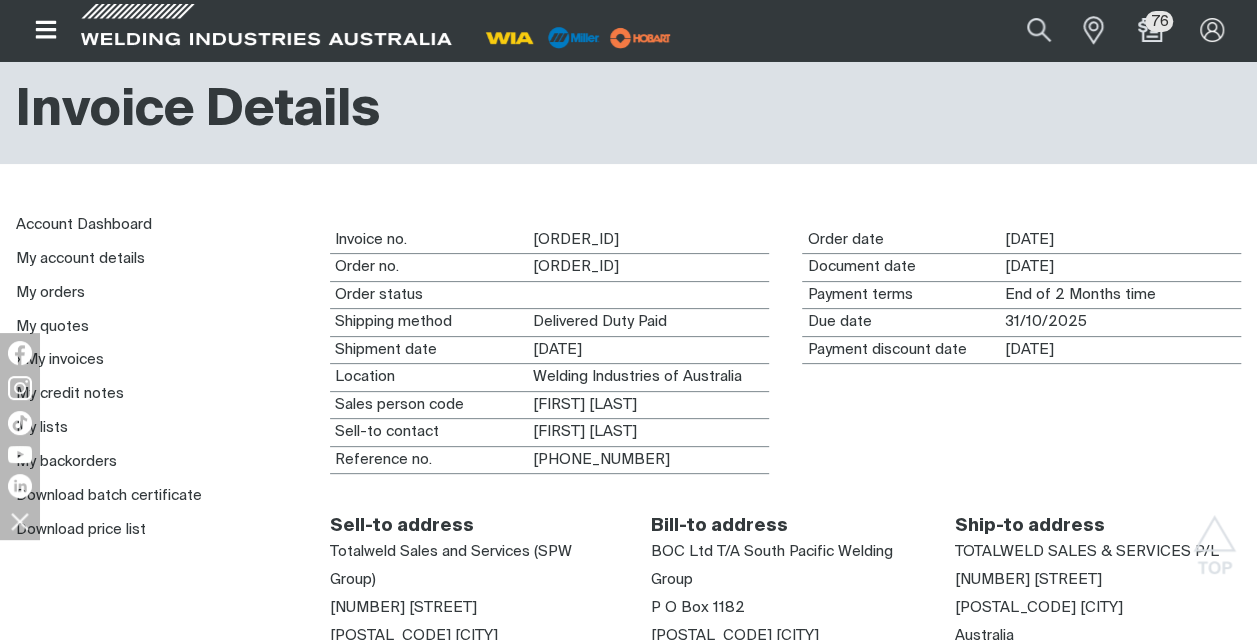 scroll, scrollTop: 103, scrollLeft: 0, axis: vertical 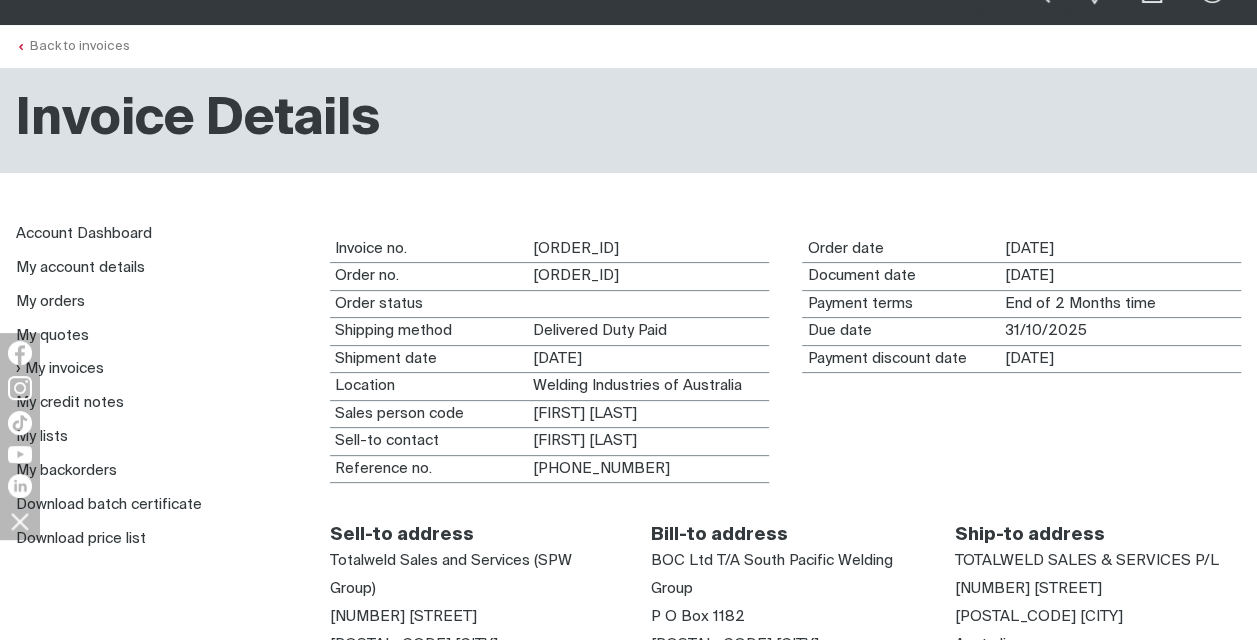 click on "Back to invoices" at bounding box center (73, 46) 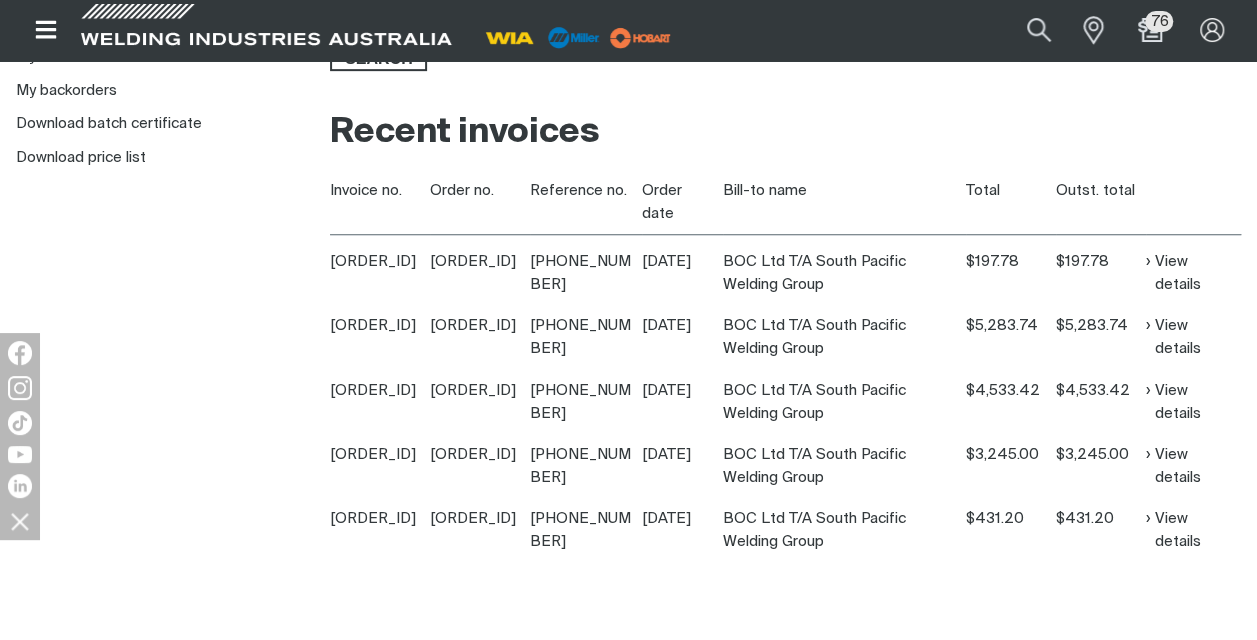 scroll, scrollTop: 494, scrollLeft: 0, axis: vertical 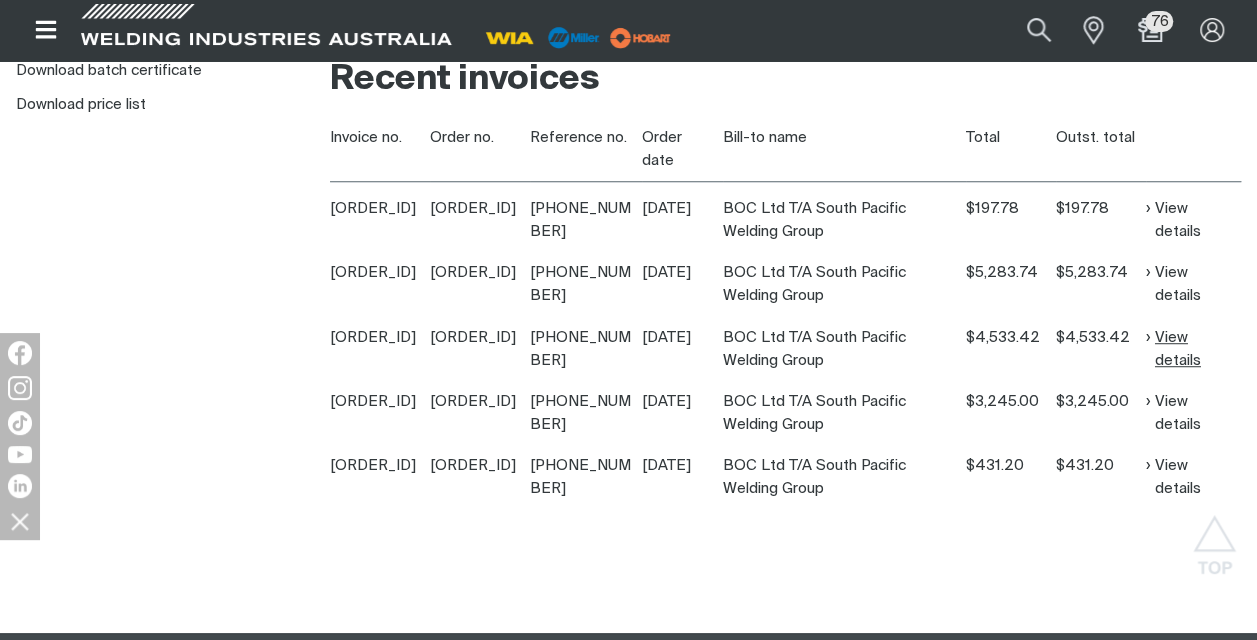 click on "View details" at bounding box center [1191, 349] 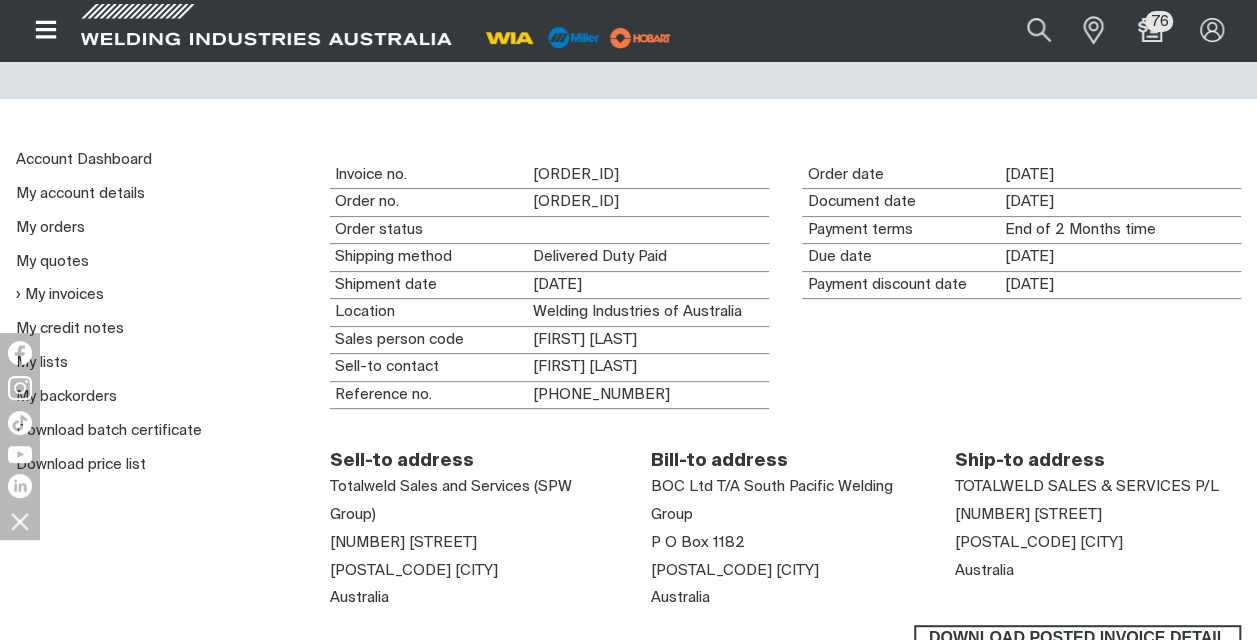 scroll, scrollTop: 22, scrollLeft: 0, axis: vertical 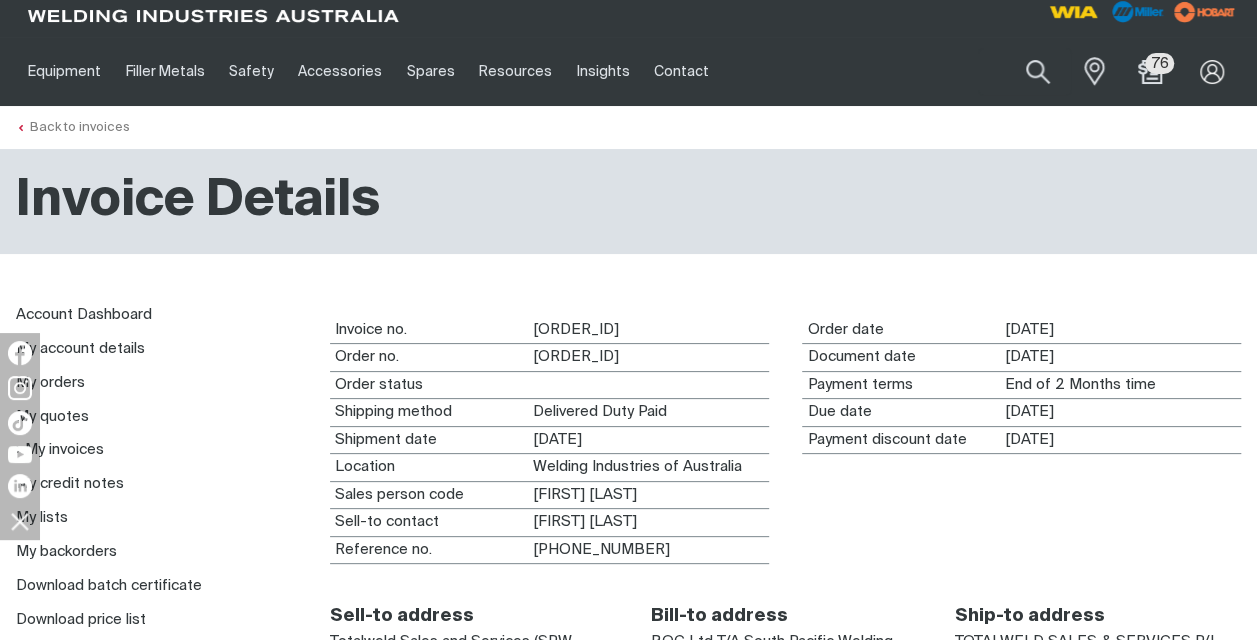 click on "Back to invoices" at bounding box center (73, 127) 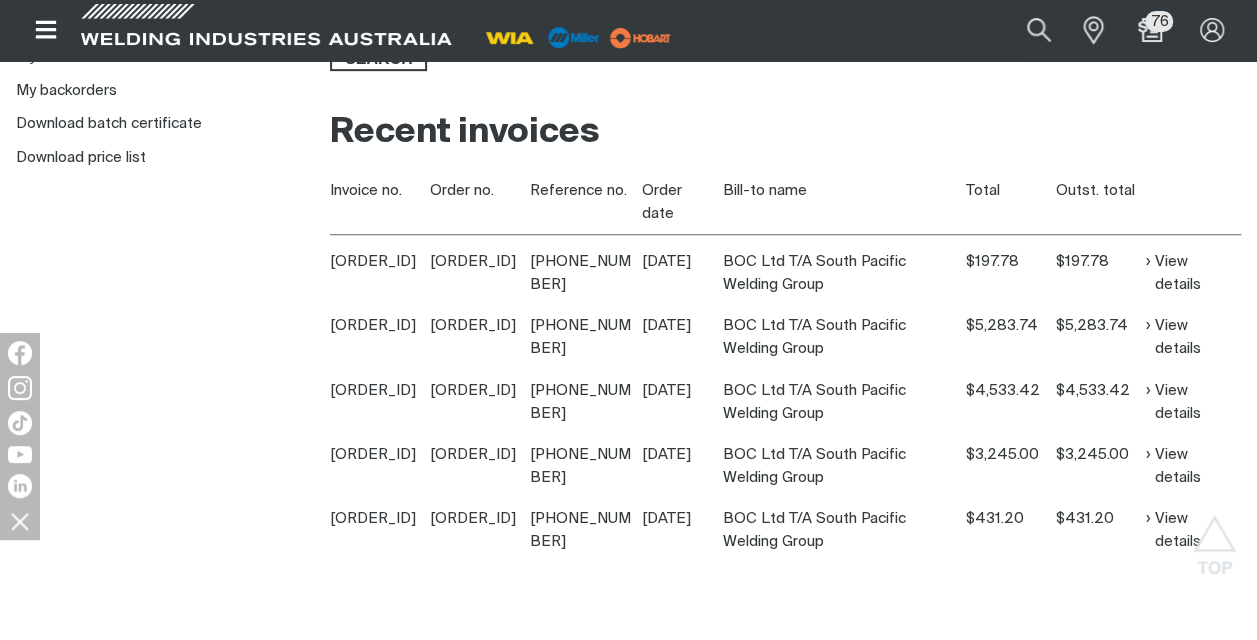 scroll, scrollTop: 494, scrollLeft: 0, axis: vertical 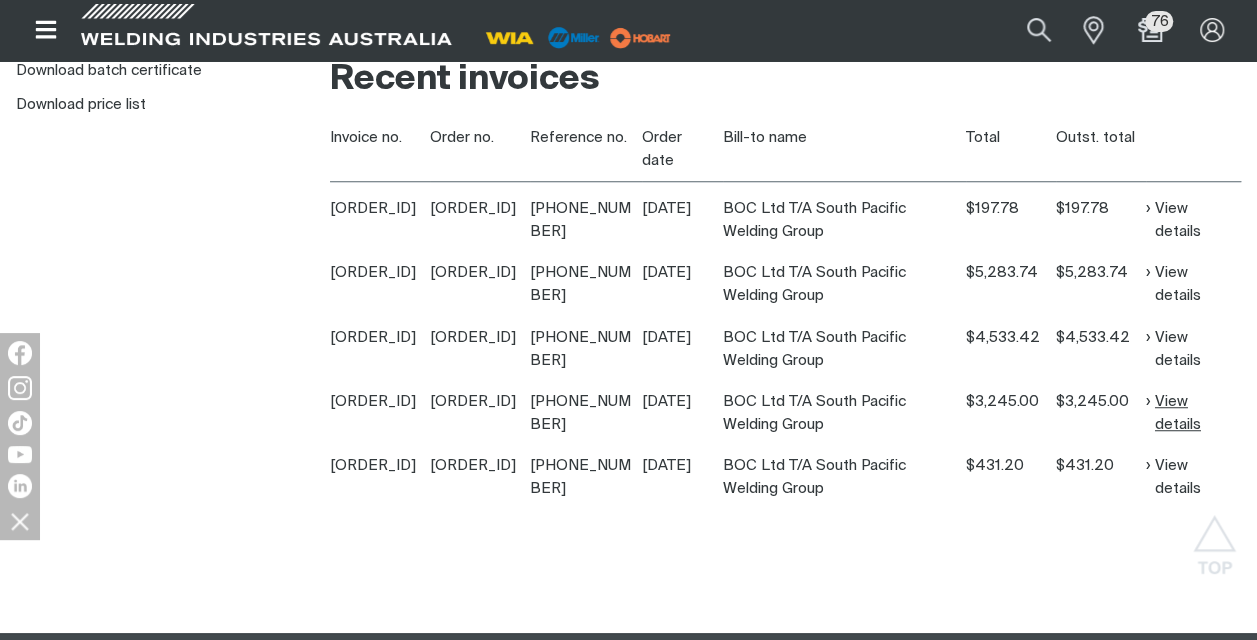 click on "View details" at bounding box center [1191, 413] 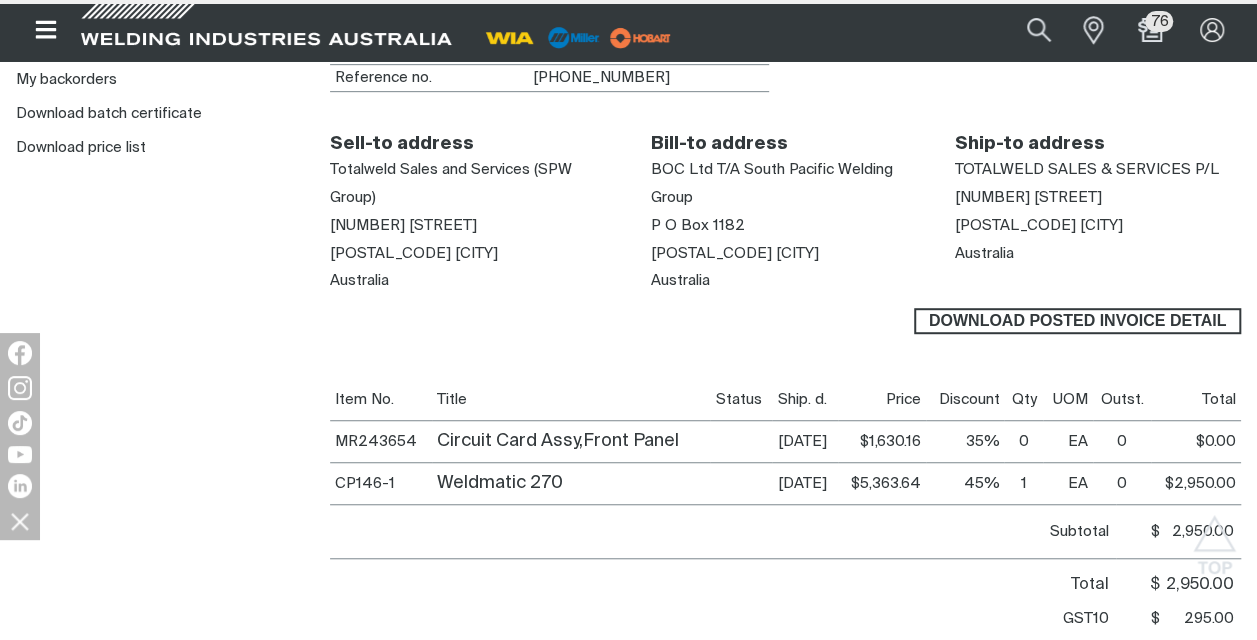 scroll, scrollTop: 0, scrollLeft: 0, axis: both 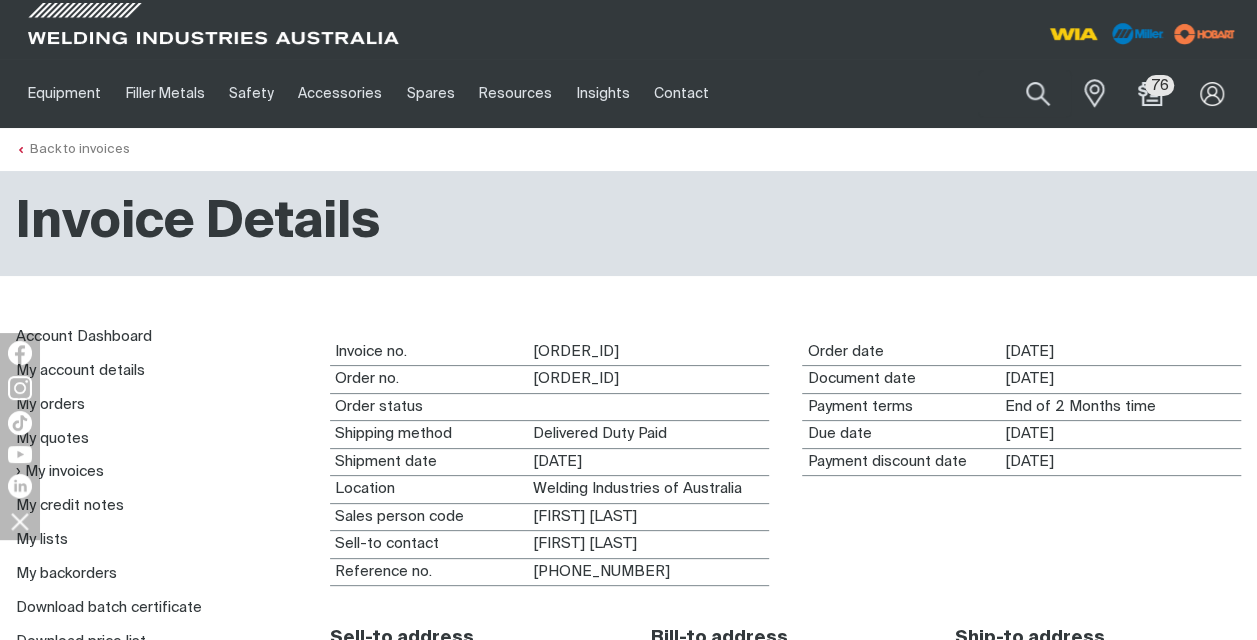 click on "Back to invoices" at bounding box center (73, 149) 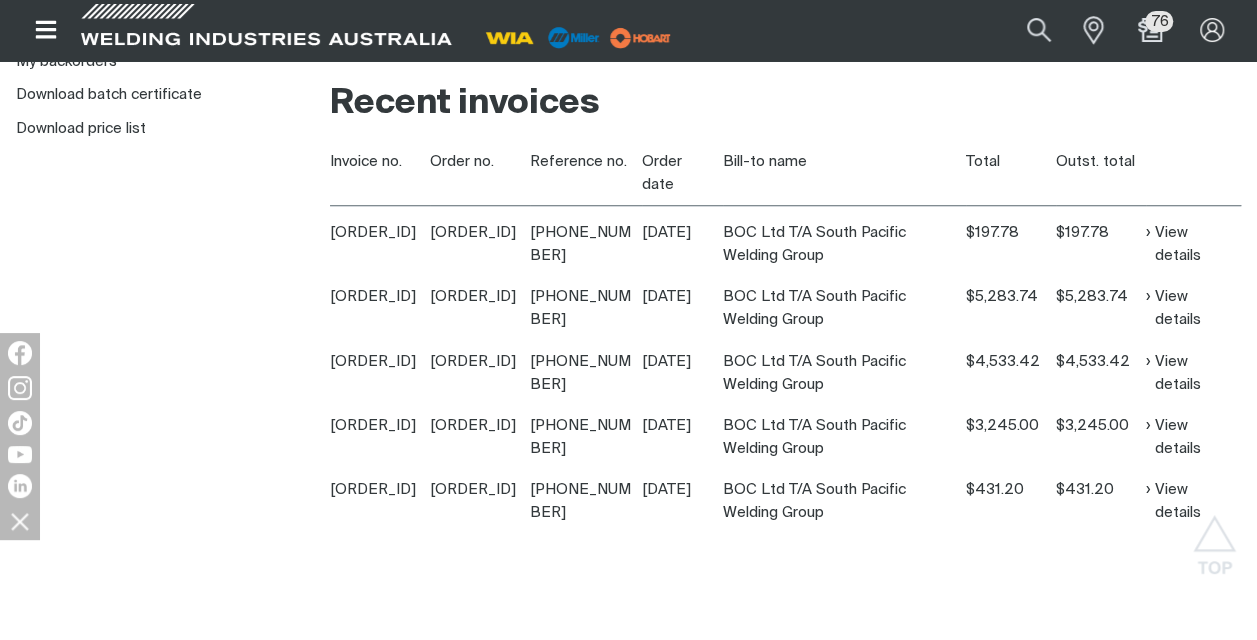 scroll, scrollTop: 494, scrollLeft: 0, axis: vertical 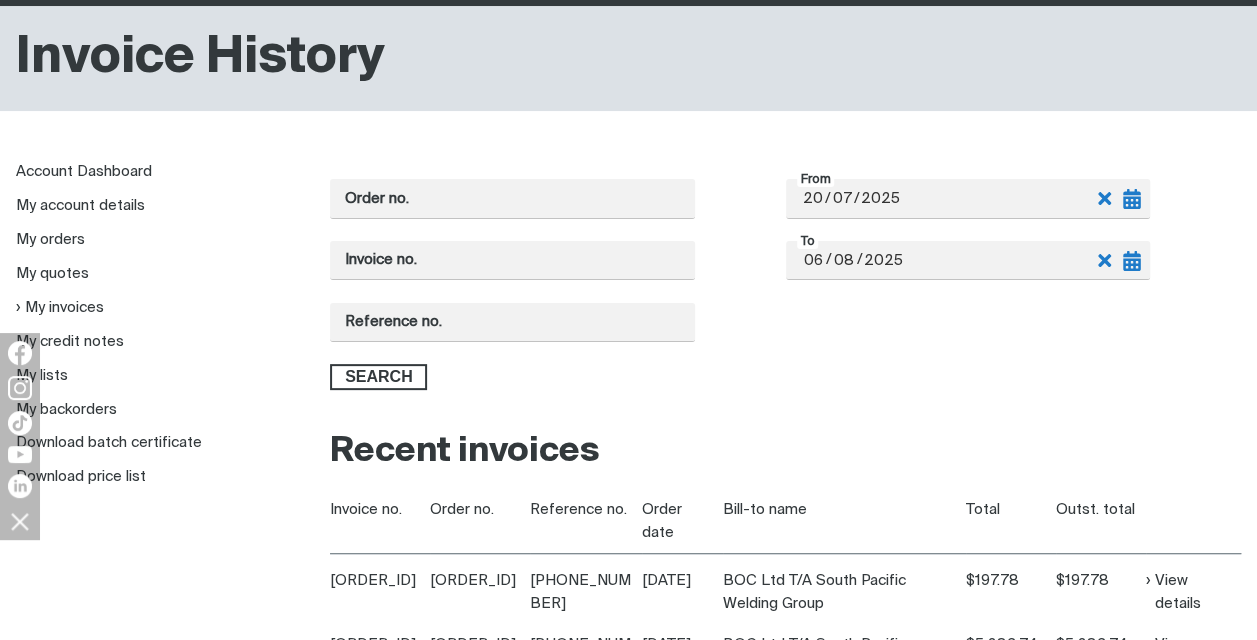 click 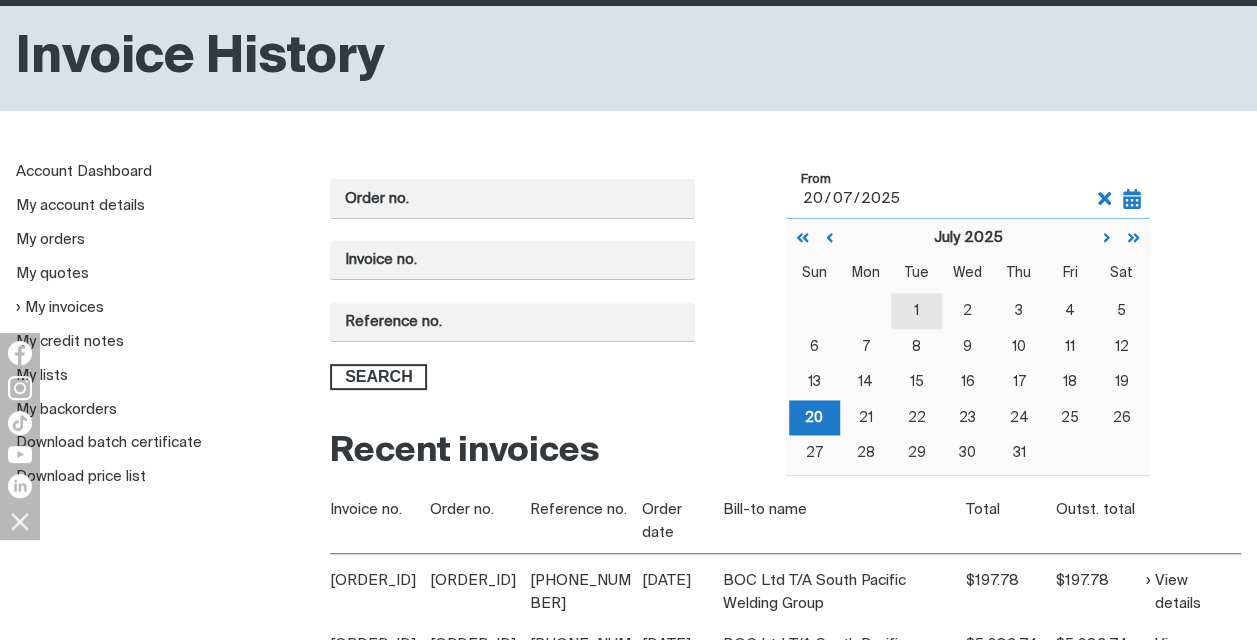 click on "1" at bounding box center [916, 312] 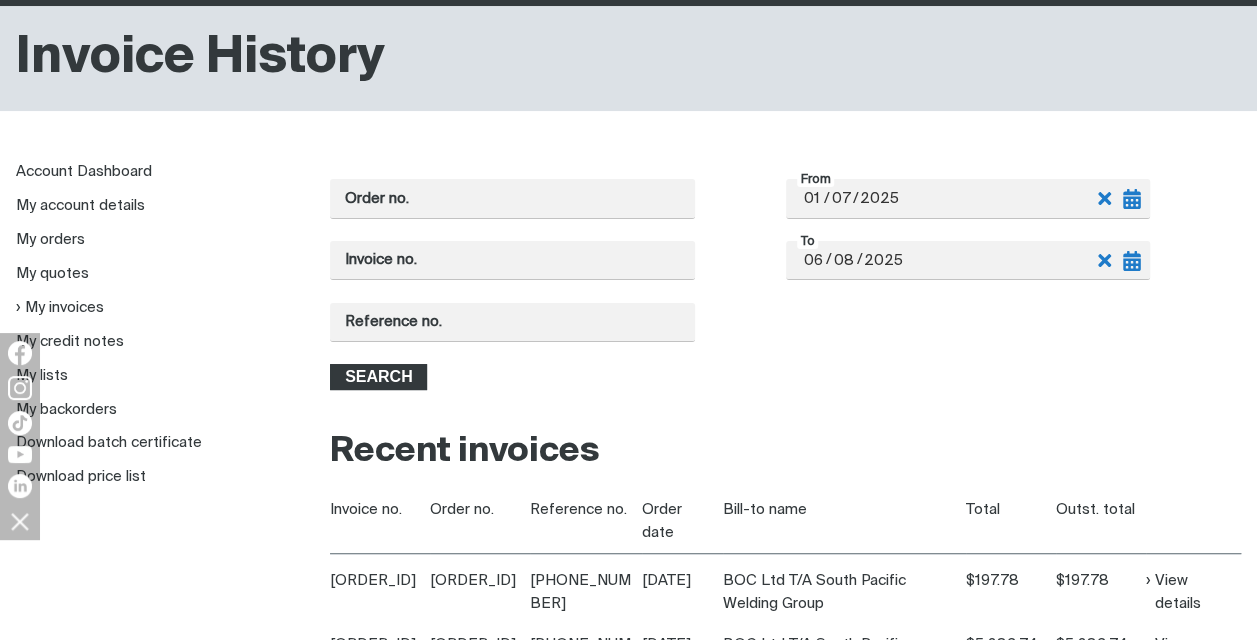click on "Search" at bounding box center [378, 377] 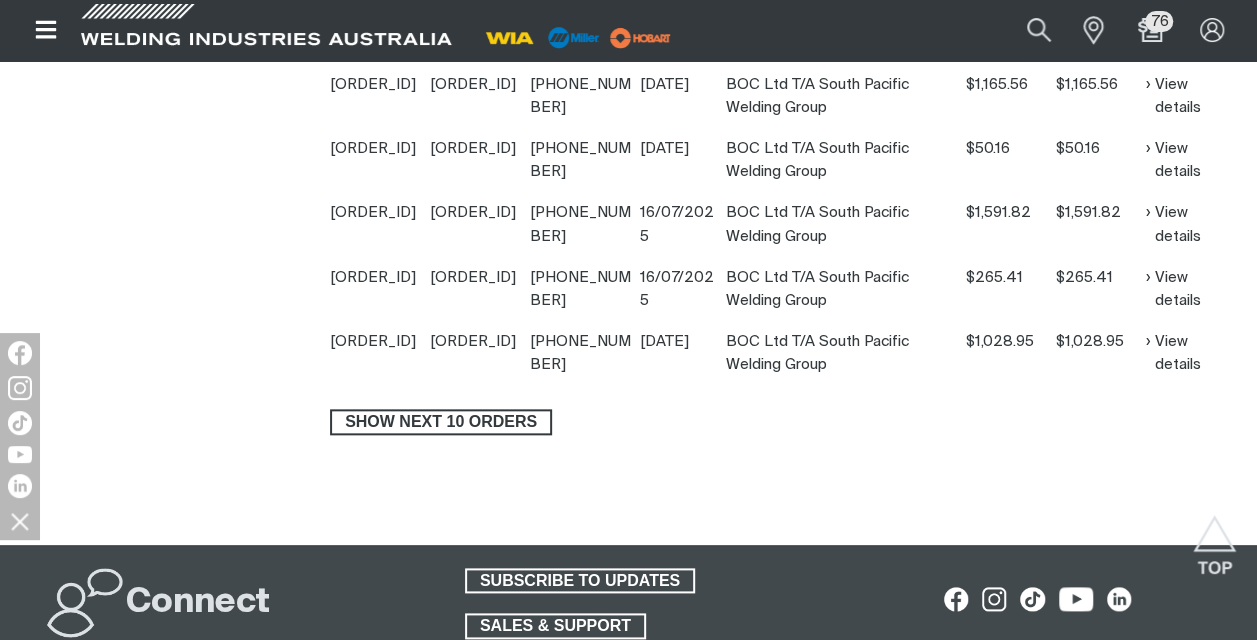 scroll, scrollTop: 874, scrollLeft: 0, axis: vertical 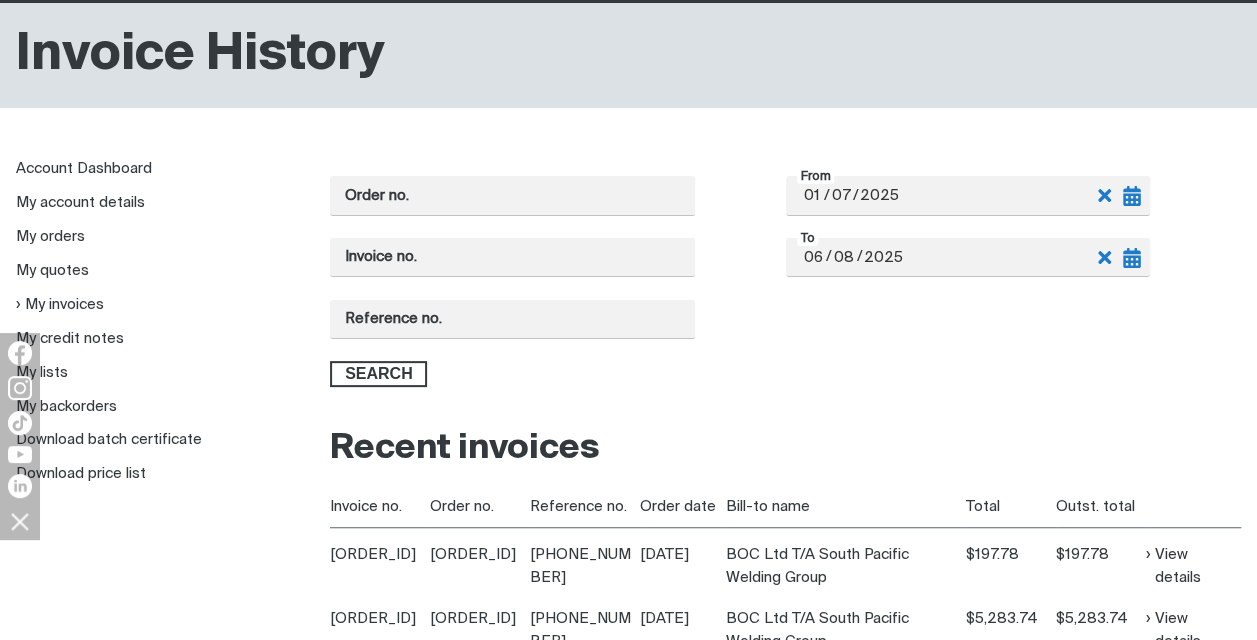 click 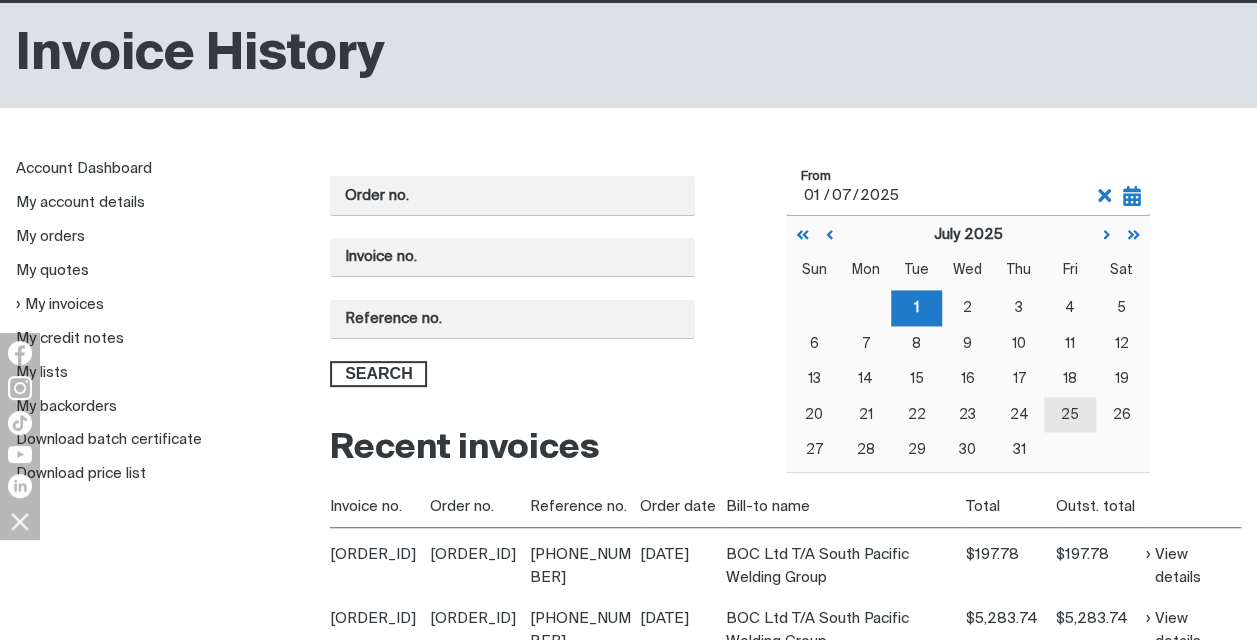 click on "25" at bounding box center [1070, 415] 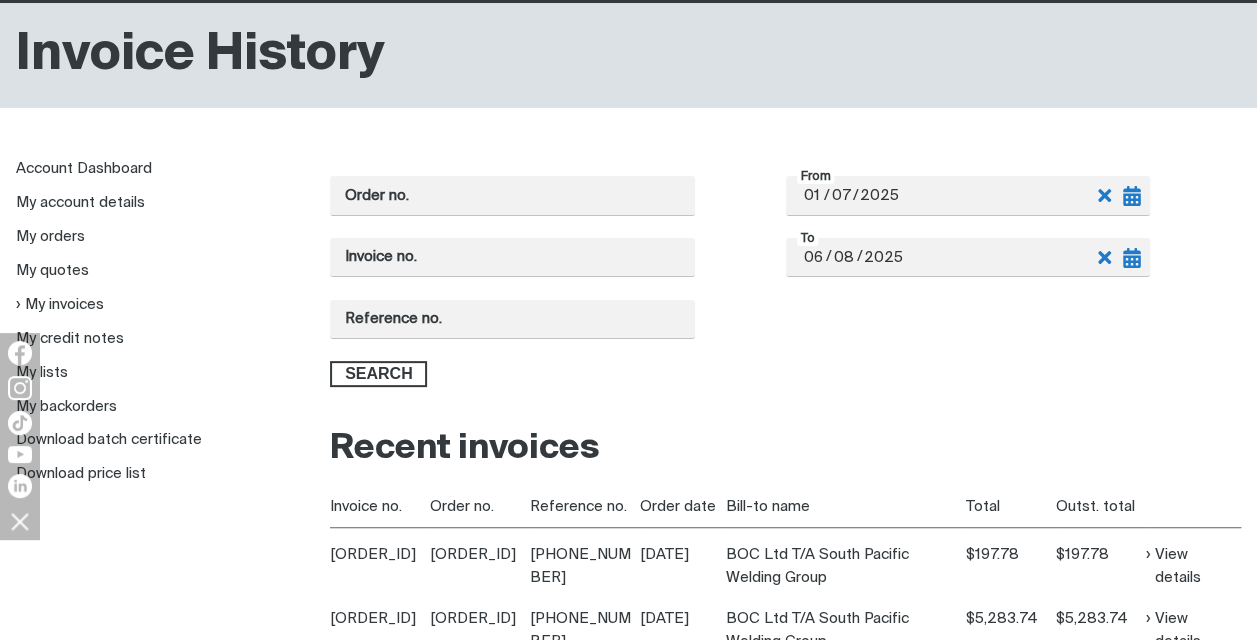 type on "[DATE]" 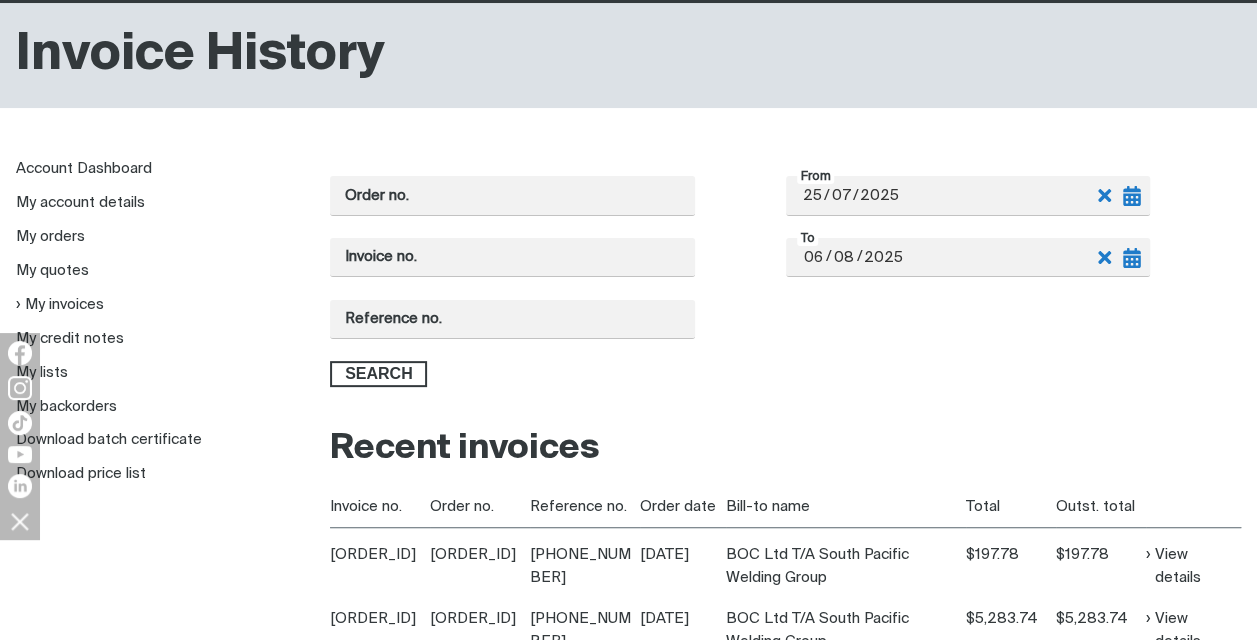 click 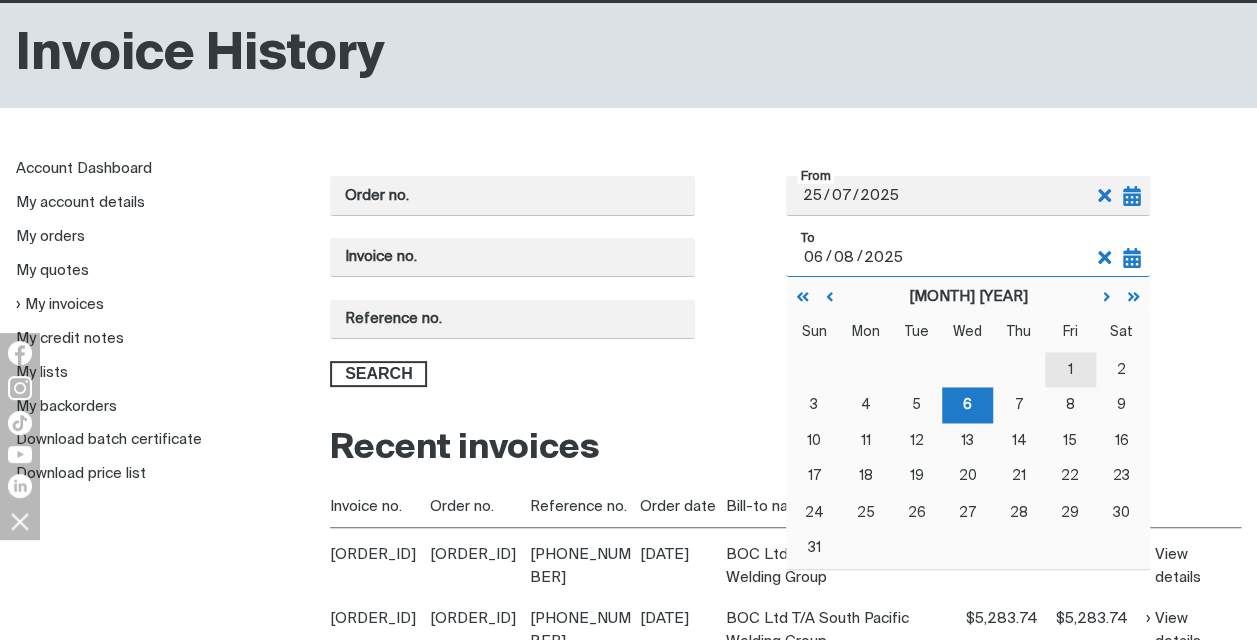 click on "1" at bounding box center (1070, 370) 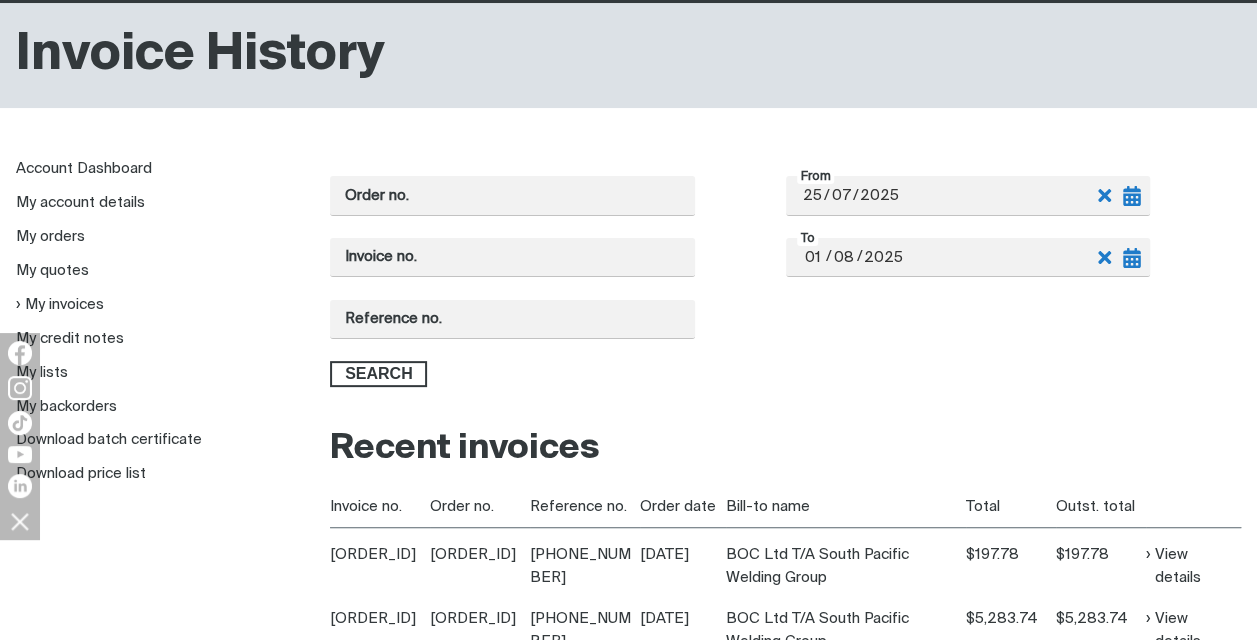 type on "[DATE]" 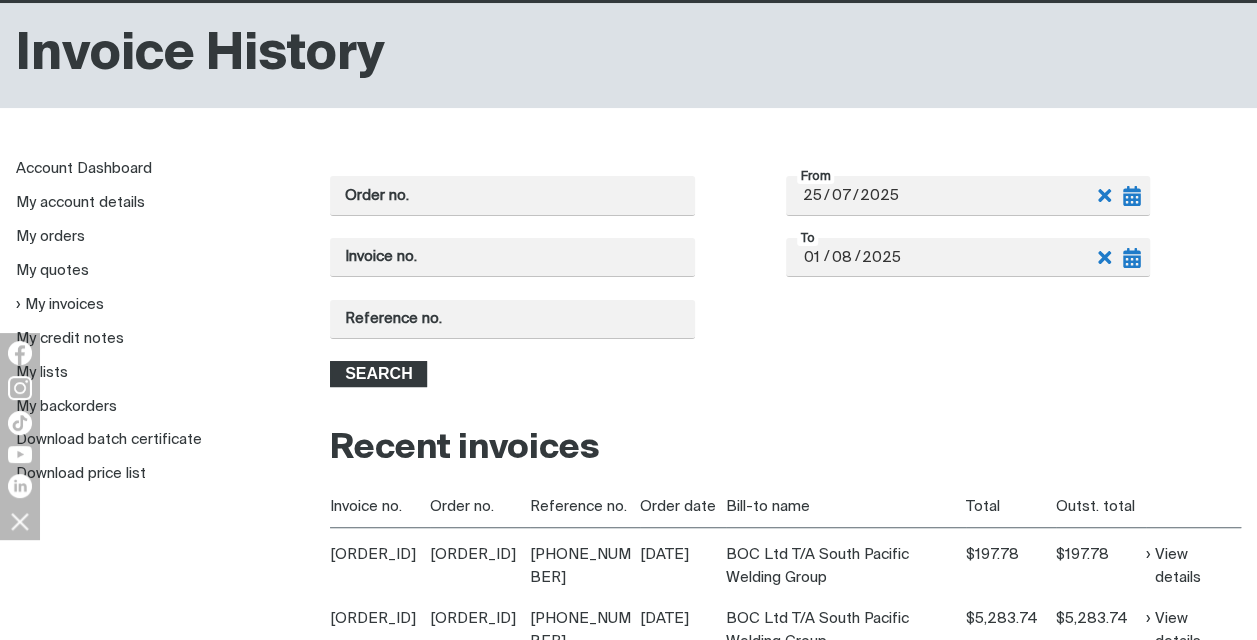 click on "Search" at bounding box center (378, 374) 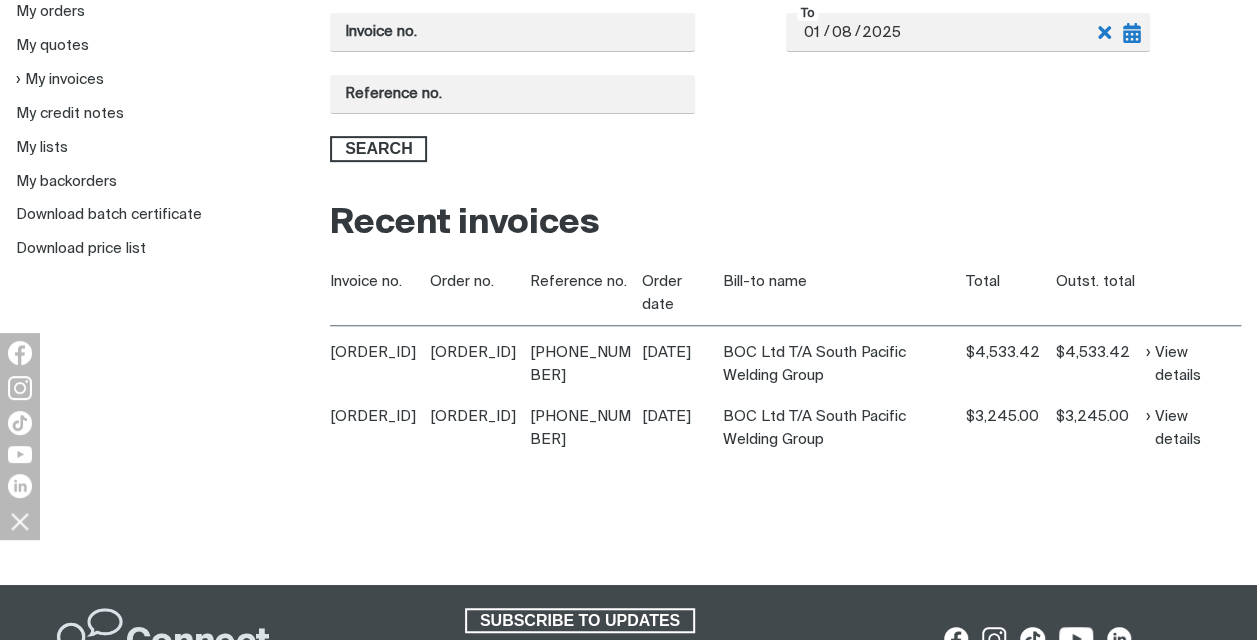 scroll, scrollTop: 369, scrollLeft: 0, axis: vertical 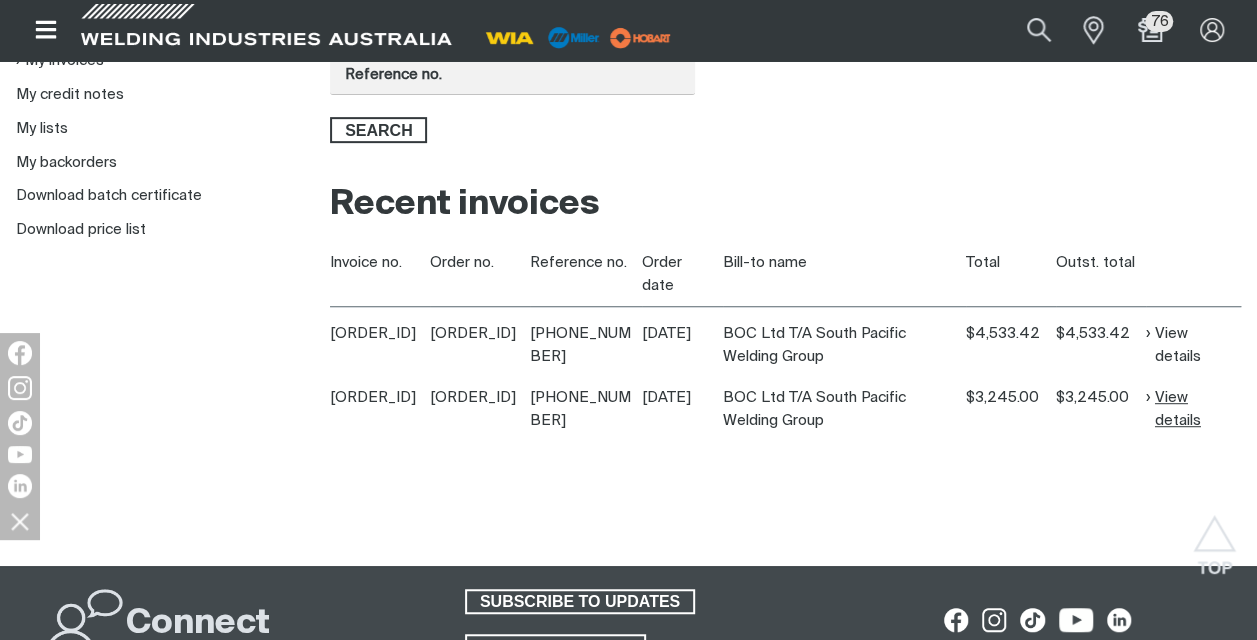 click on "View details" at bounding box center [1191, 409] 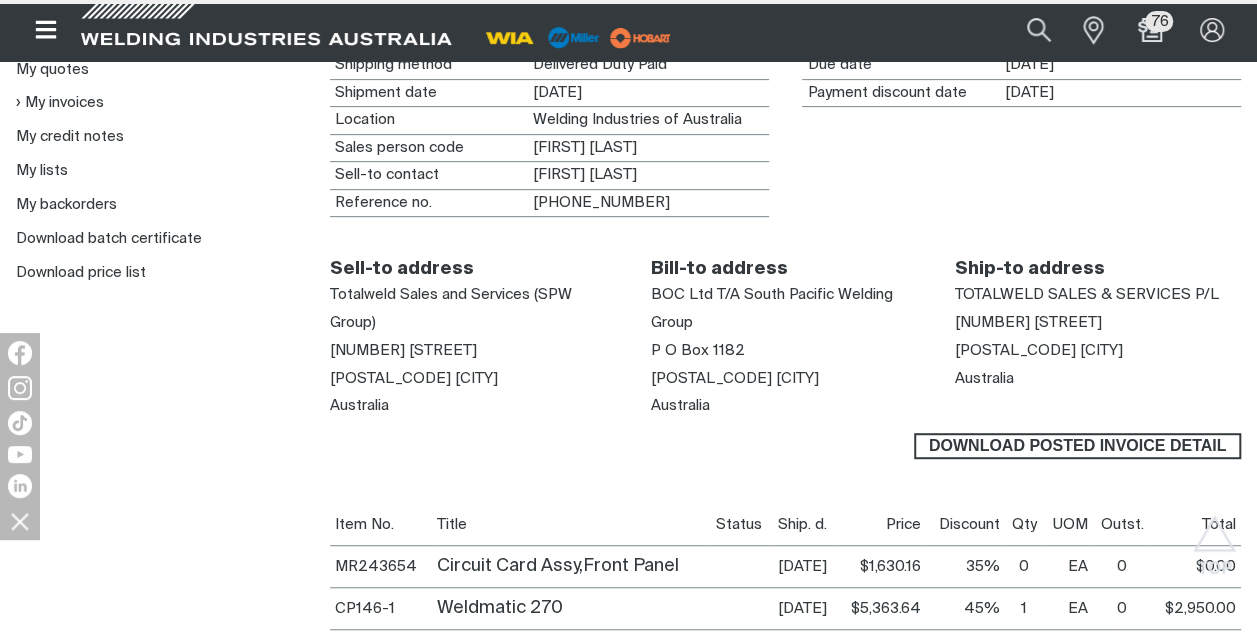 scroll, scrollTop: 0, scrollLeft: 0, axis: both 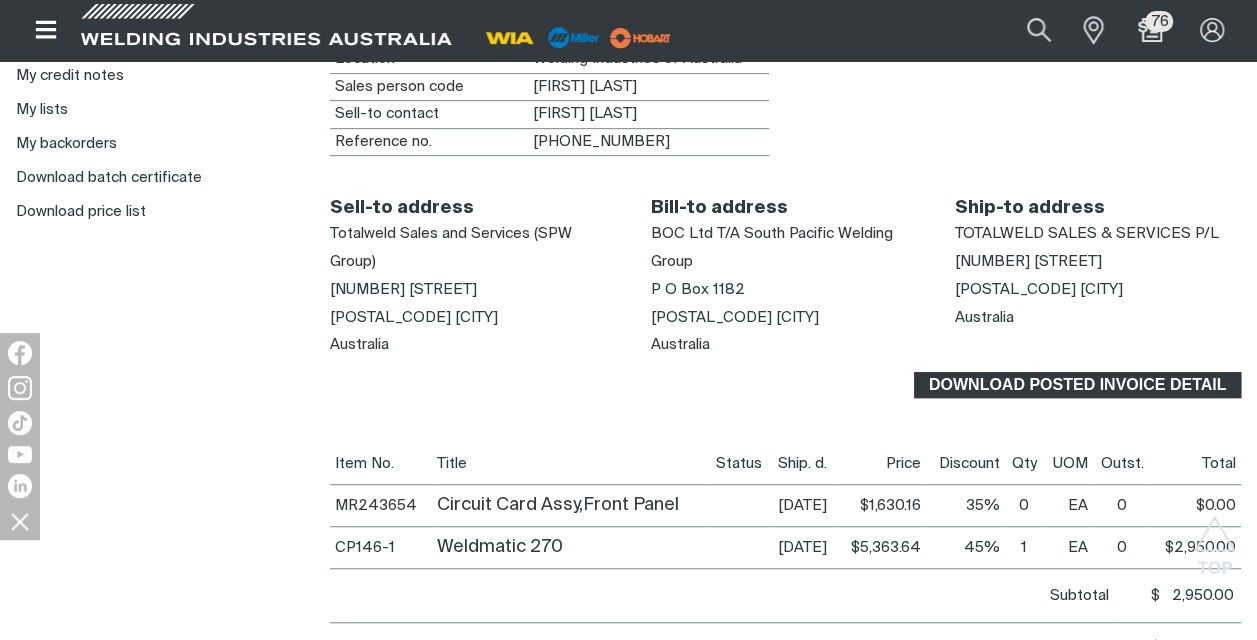 click on "Download Posted invoice detail" at bounding box center (1077, 385) 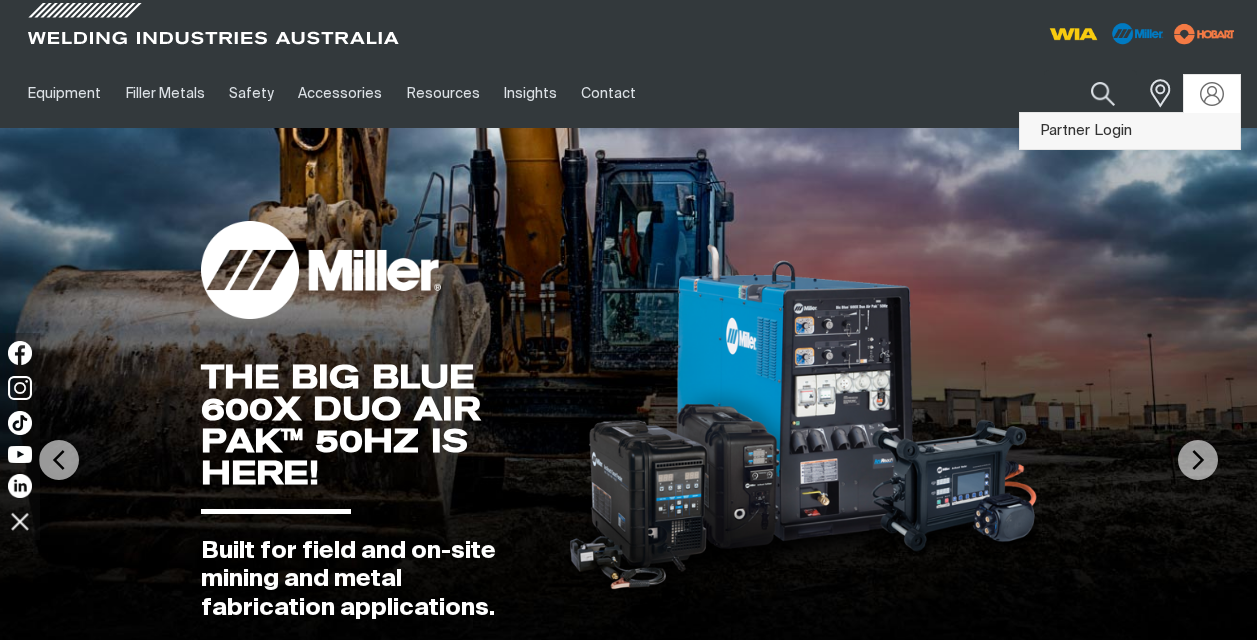 scroll, scrollTop: 0, scrollLeft: 0, axis: both 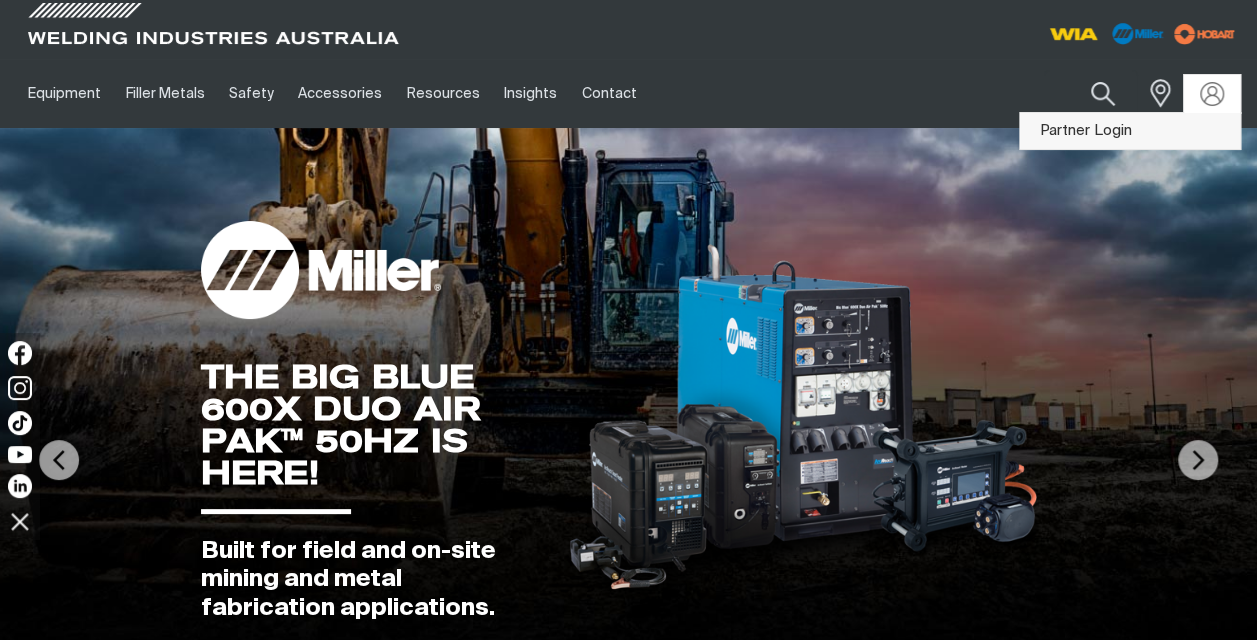 click on "Partner Login" at bounding box center (1130, 131) 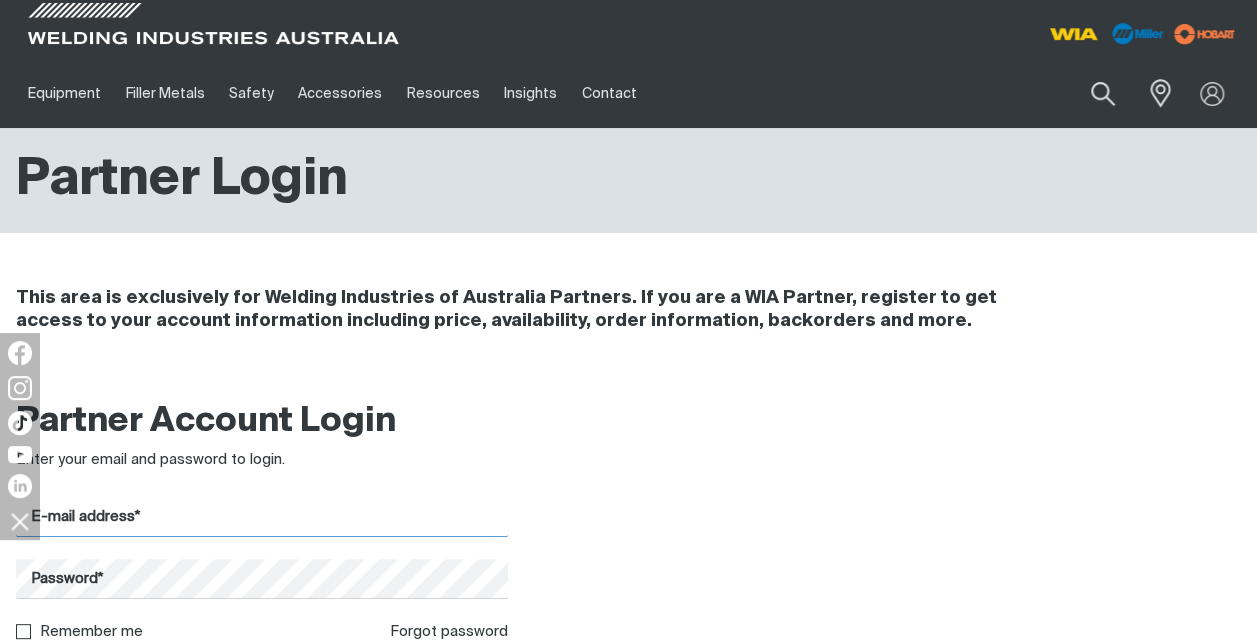 type on "[EMAIL]" 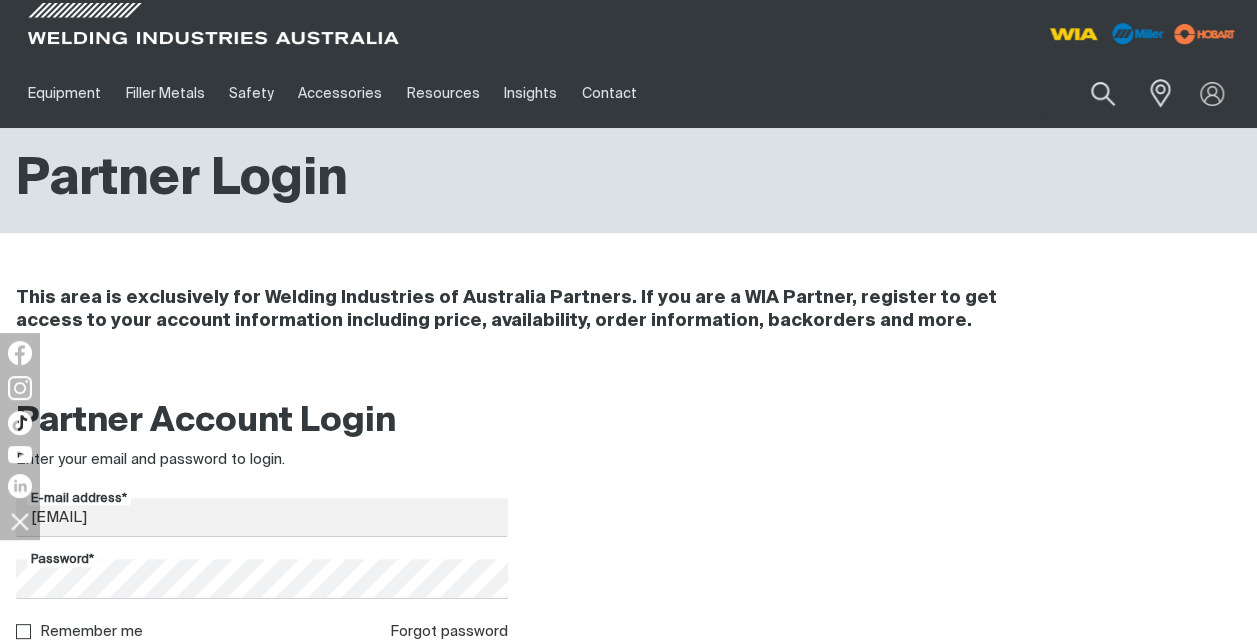 scroll, scrollTop: 560, scrollLeft: 0, axis: vertical 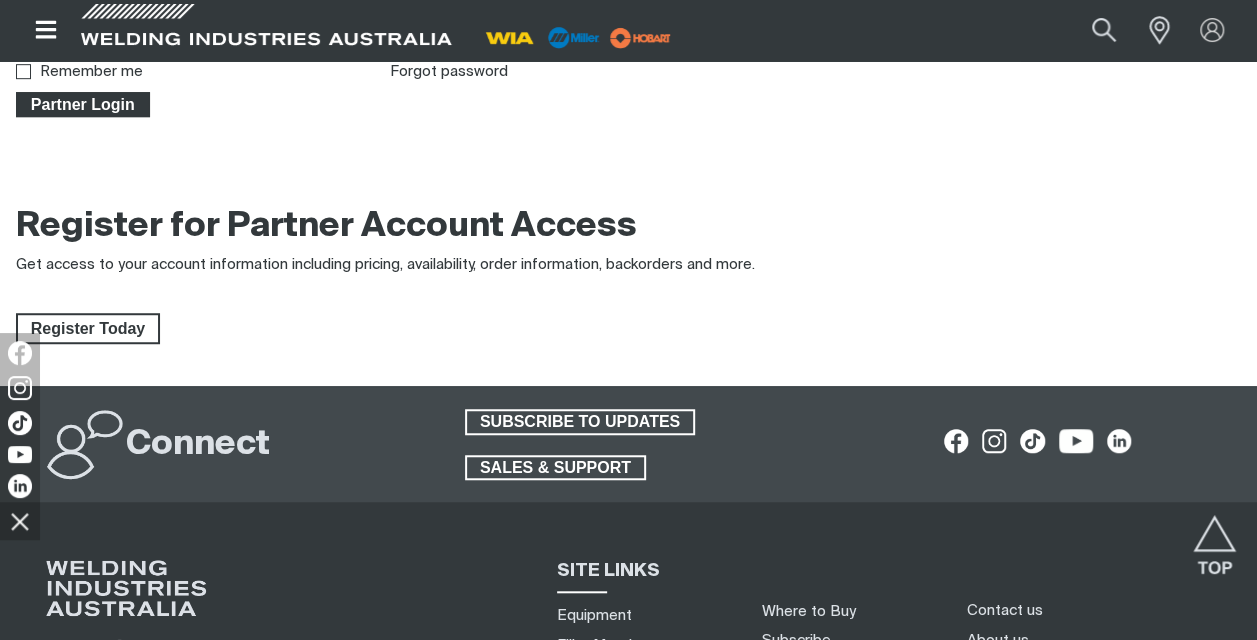 click on "Partner Login" at bounding box center (83, 105) 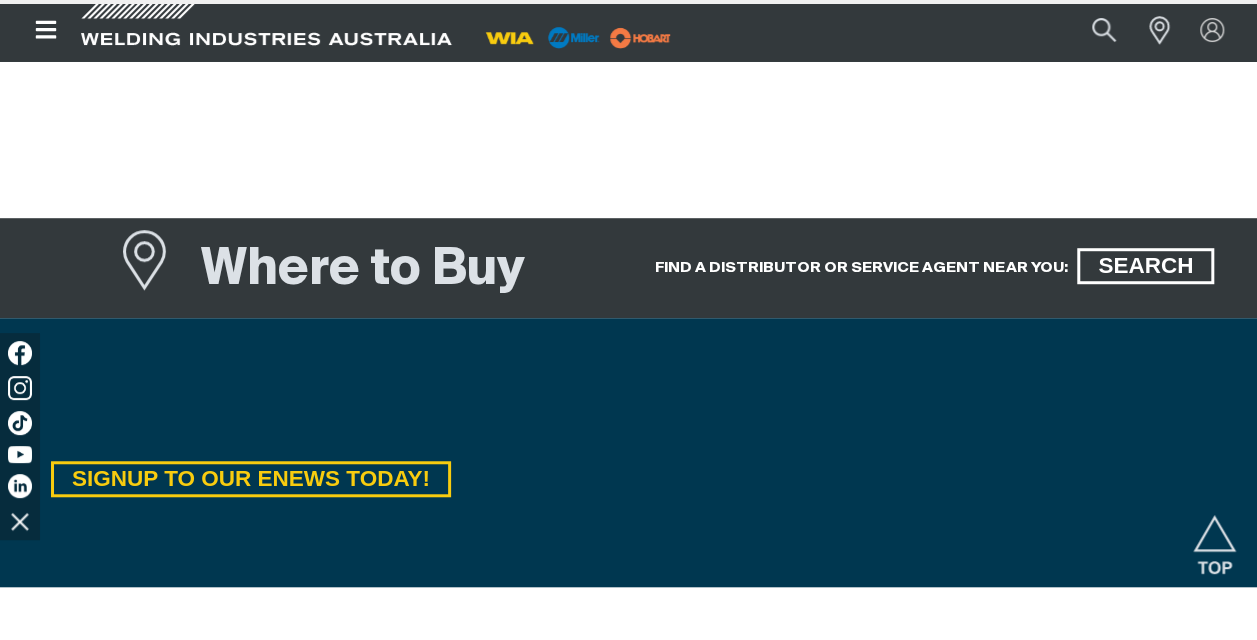 scroll, scrollTop: 0, scrollLeft: 0, axis: both 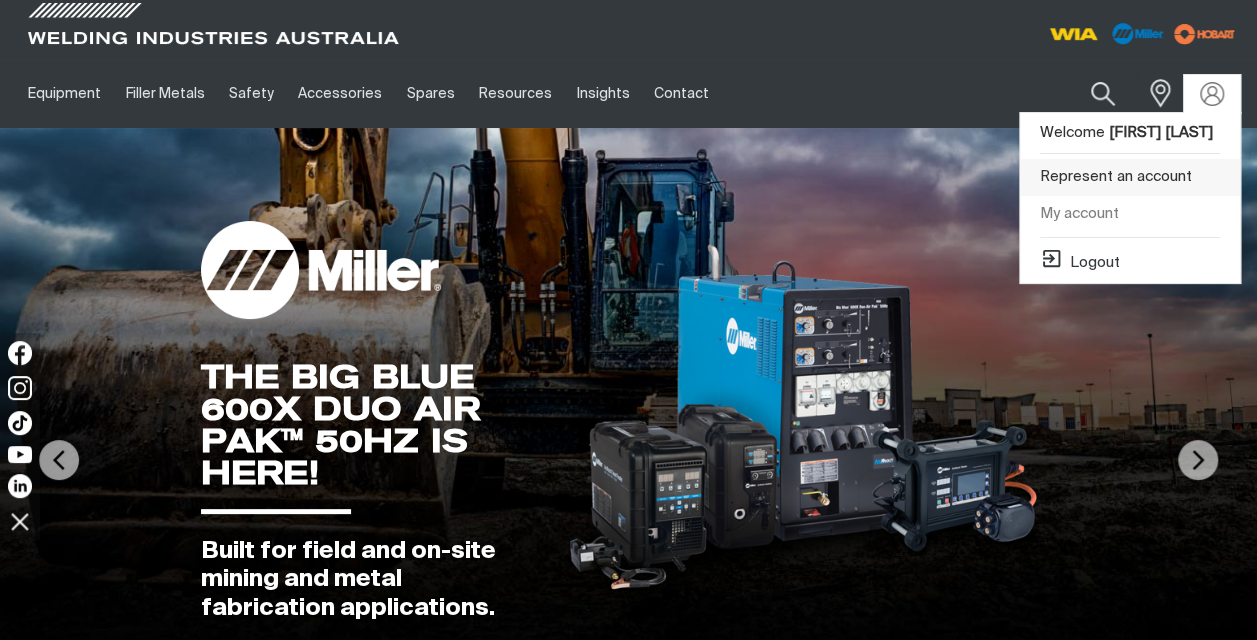 click on "Represent an account" at bounding box center [1130, 177] 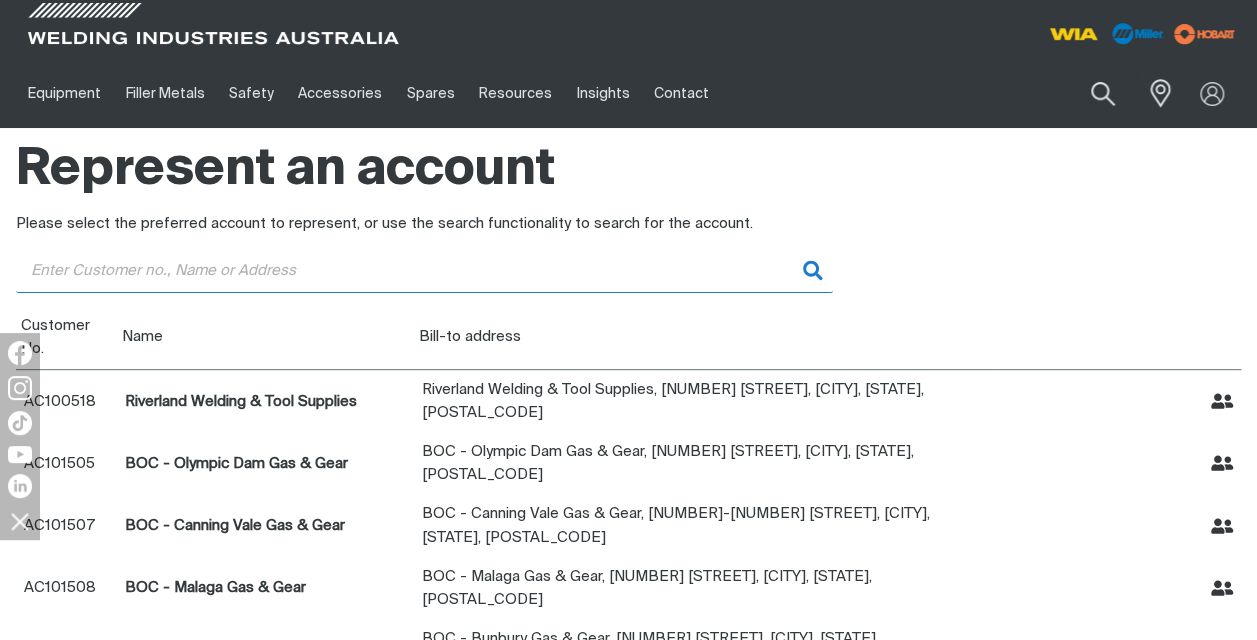 click at bounding box center (424, 270) 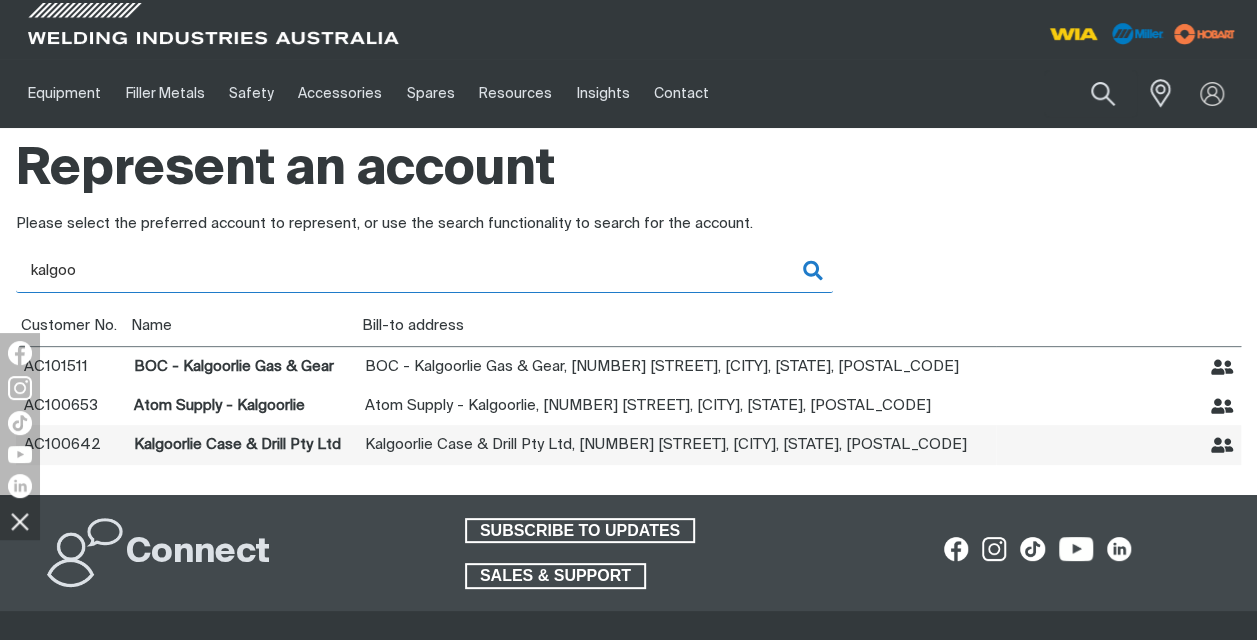 type on "kalgoo" 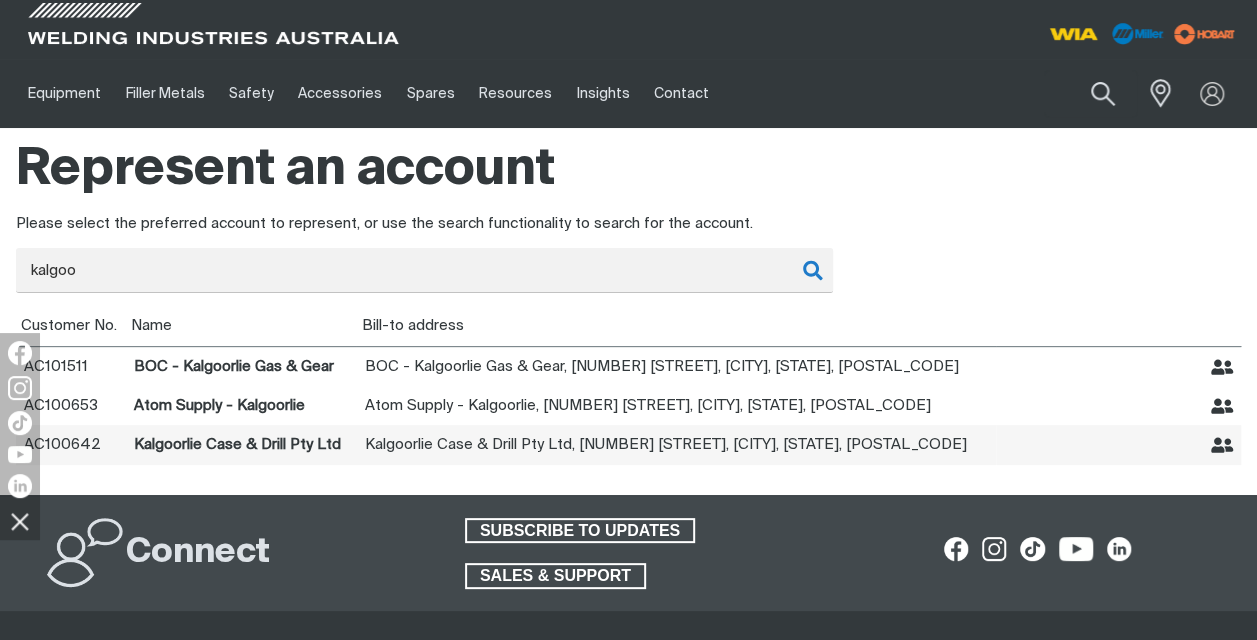 click 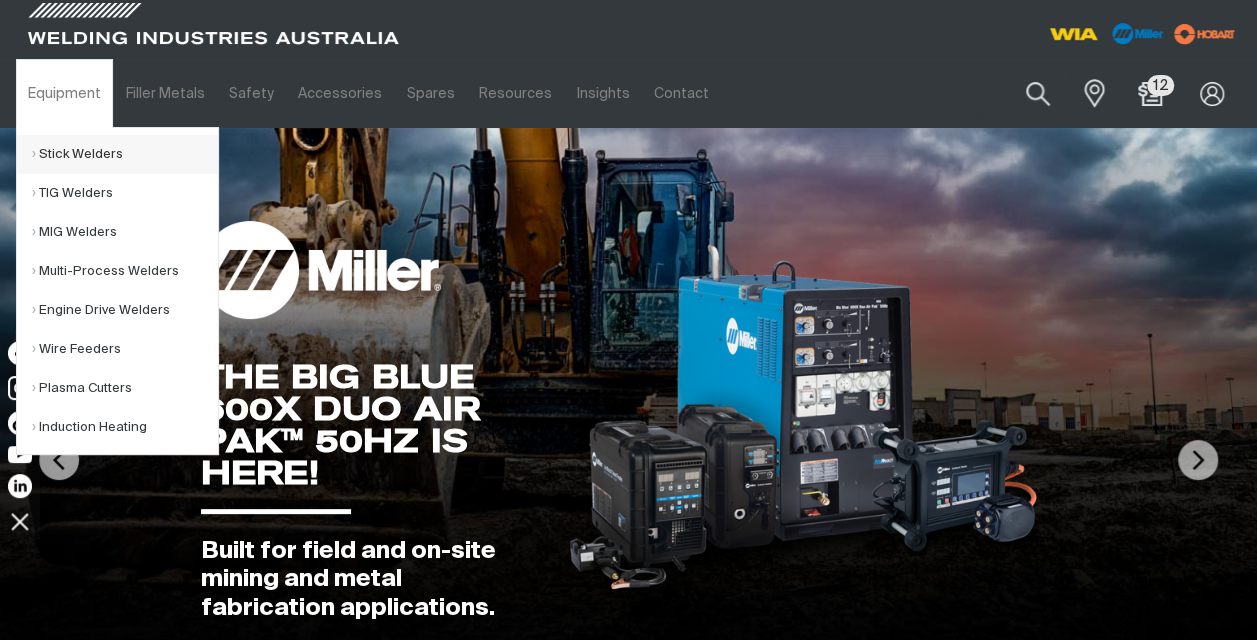 click on "Stick Welders" at bounding box center [125, 154] 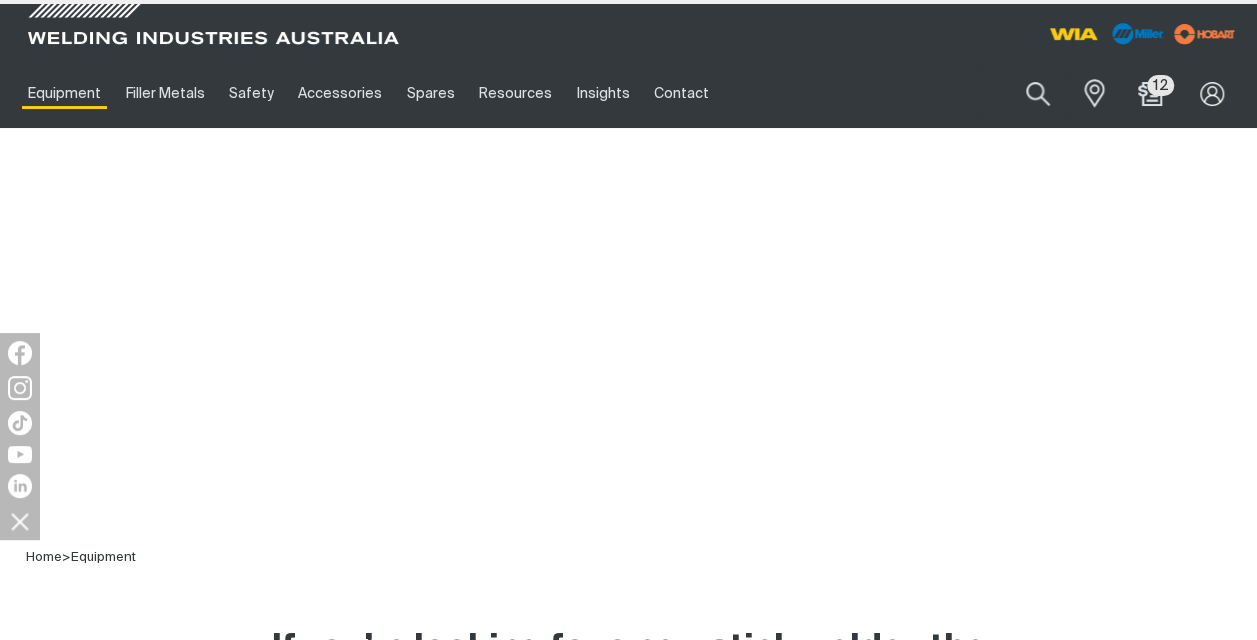 click on "Jump to main navigation Equipment Stick Welders TIG Welders MIG Welders Multi-Process Welders Engine Drive Welders Wire Feeders Plasma Cutters Induction Heating Filler Metals Stick Welding Electrodes General Purpose Hardfacing Iron Powder Low Hydrogen Stainless Steel Solid MIG Wires Low Alloy Steel Mild Steel Aluminium Flux Cored Wires Flux Cored Gas Shielded Flux Cored Gasless Metal Cored Wires Hardfacing Wires Safety Auto-Darkening Helmets PAPR Welding Protection Helmet Accessories & Spares PAPR Accessories                                               Accessories Mig Guns & Consumables MIG Guns Nozzles & Insulators Contact Tips Diffusers Liners Body Tubes Adapters, O-Rings & Power Pins Handles, Strain Reliefs & Triggers TIG Torches & Consumables Cutting Equipment & Consumables Carts & Trolleys Remote Controls Water Coolers Drive Rollers & Inlet Guides Spares Resources Where to Buy Warranty Product Manuals Videos Batch Certificates SDS Sheets Class Society Approvals Insights Contact Customer Support Search" at bounding box center (628, 1888) 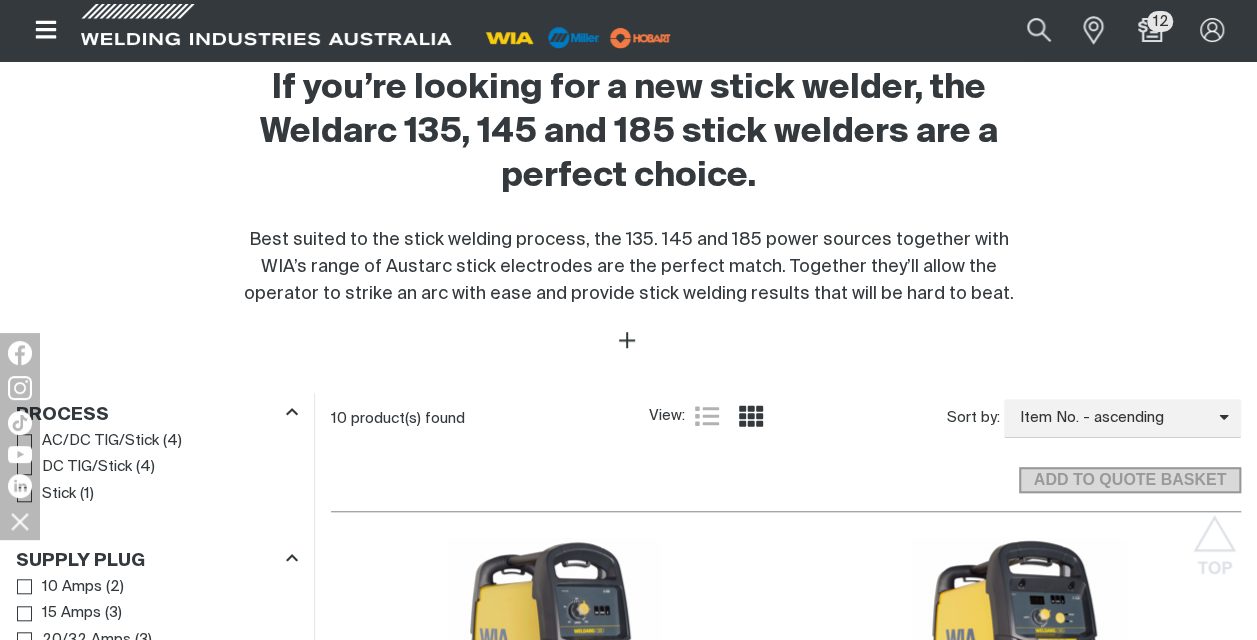 scroll, scrollTop: 1120, scrollLeft: 0, axis: vertical 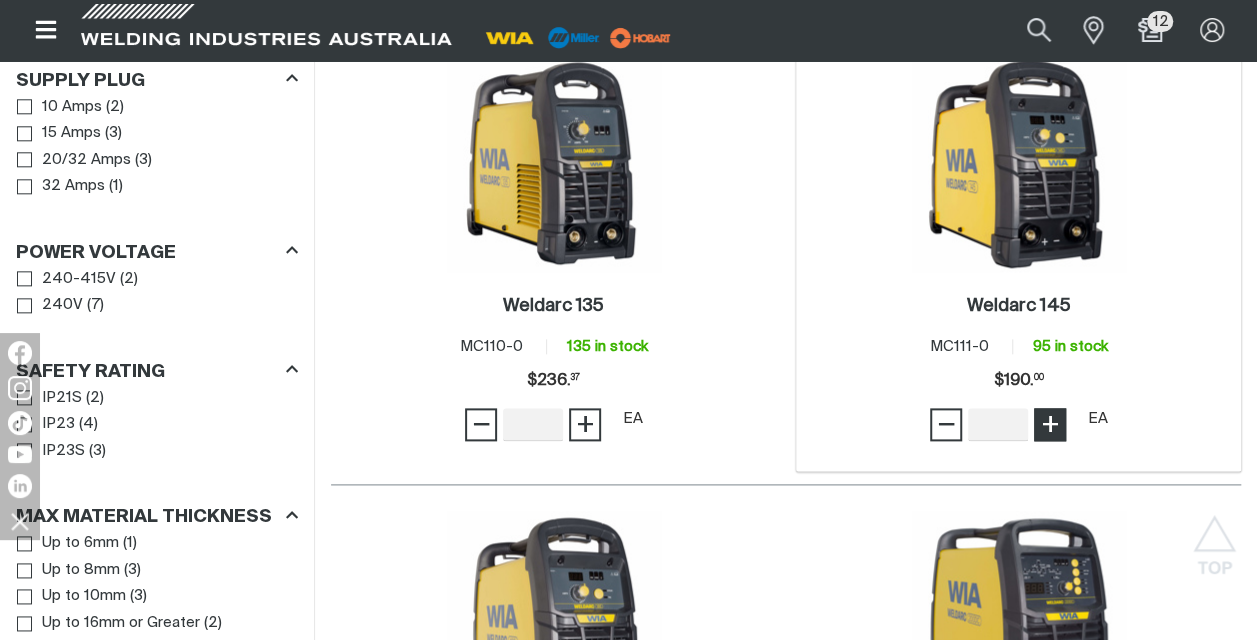 type on "1" 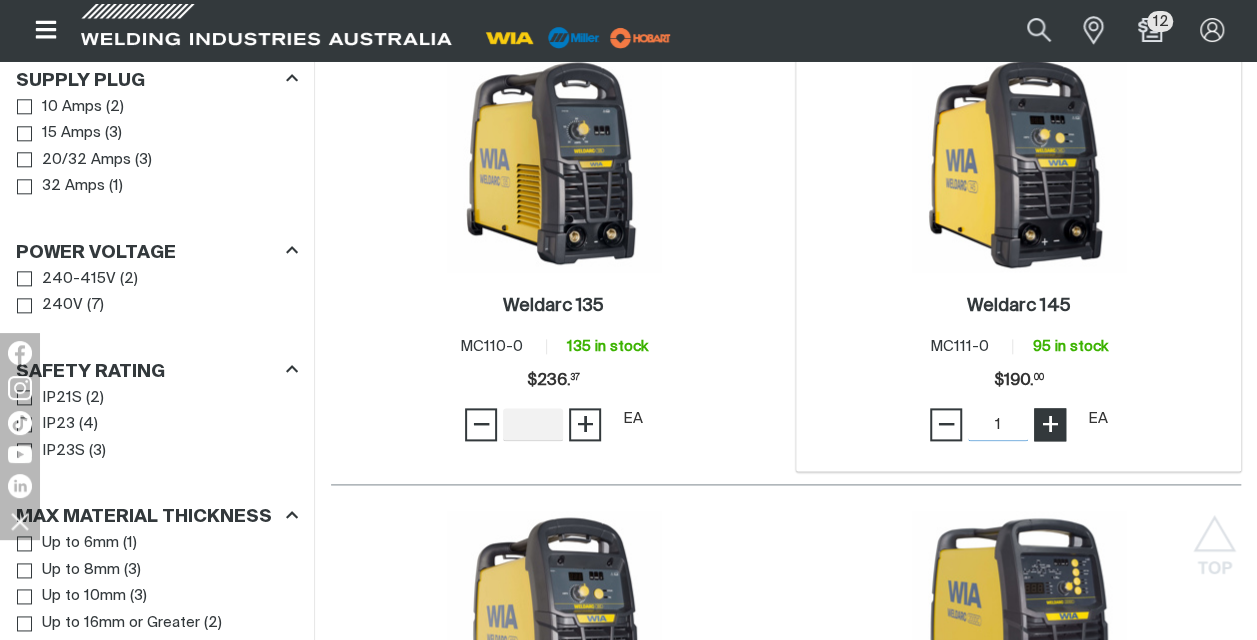 click on "+" at bounding box center [1050, 424] 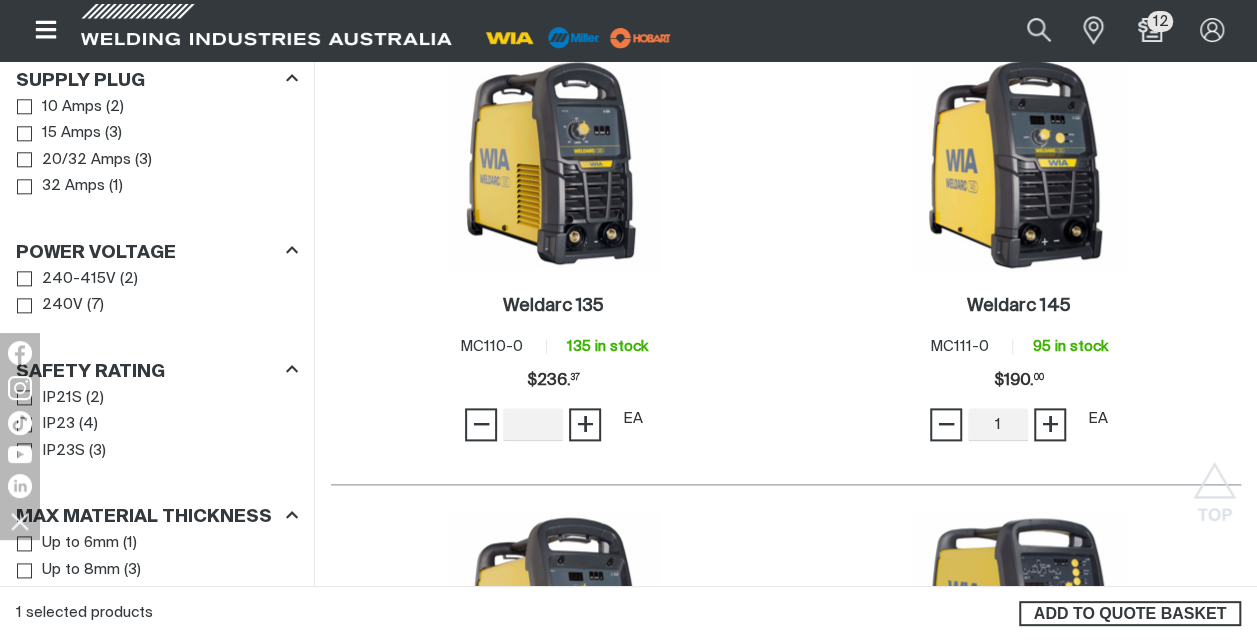 click on "ADD TO QUOTE BASKET" at bounding box center (1130, 614) 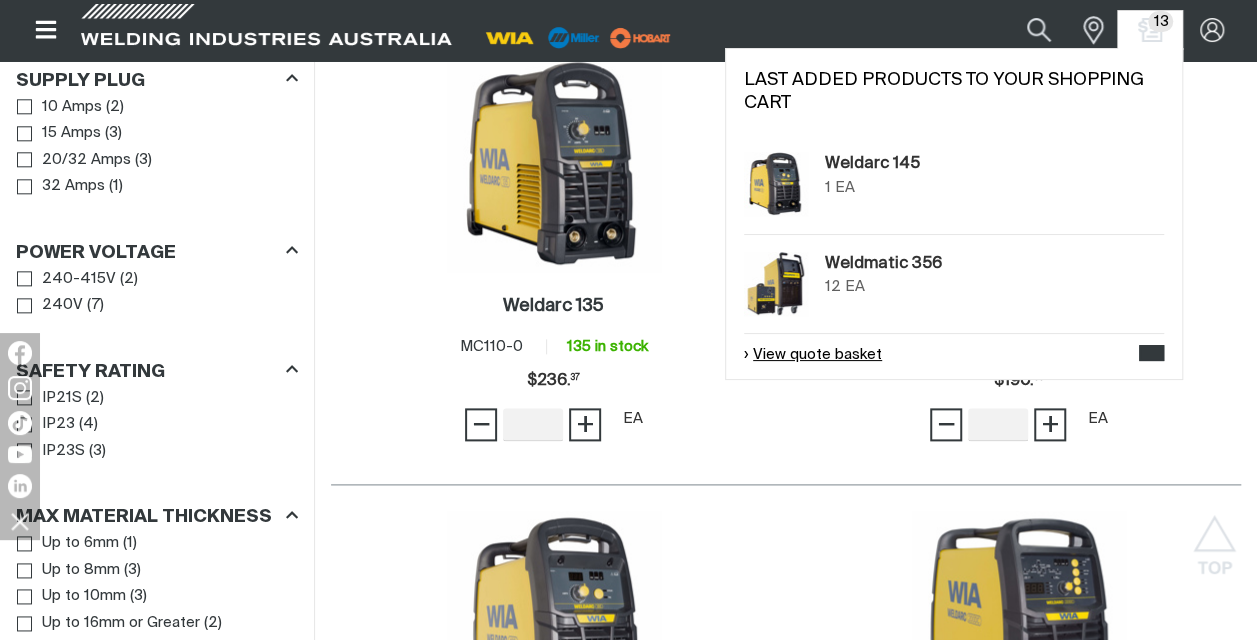 click on "View quote basket" at bounding box center [813, 355] 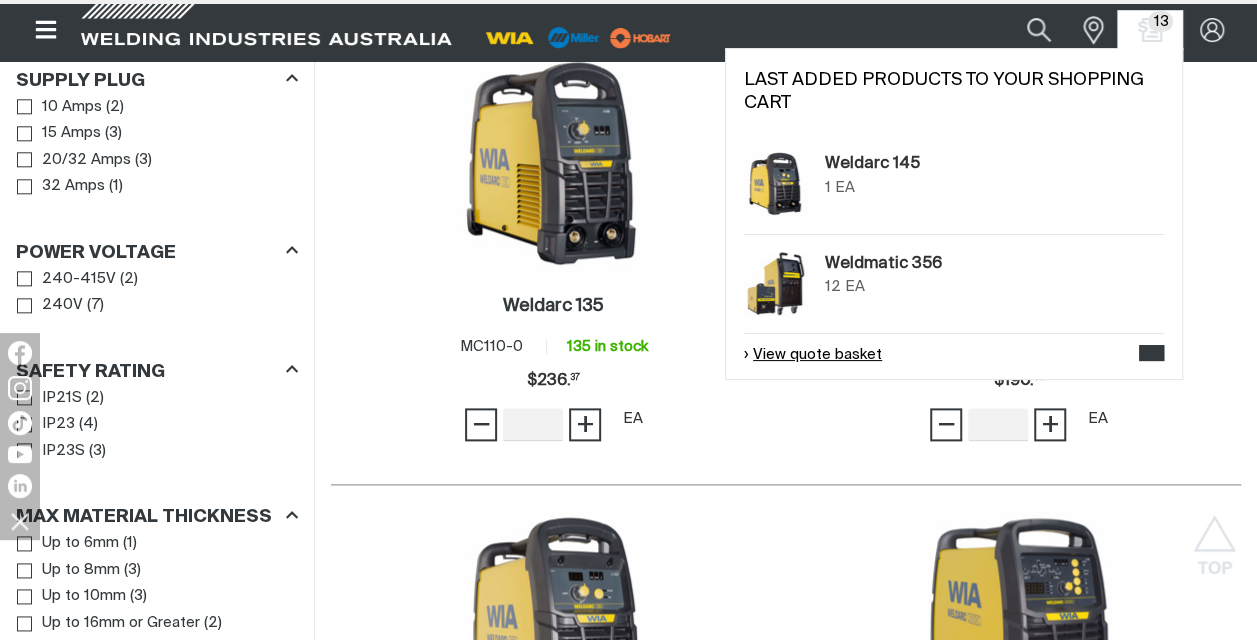 click on "View quote basket" at bounding box center [813, 355] 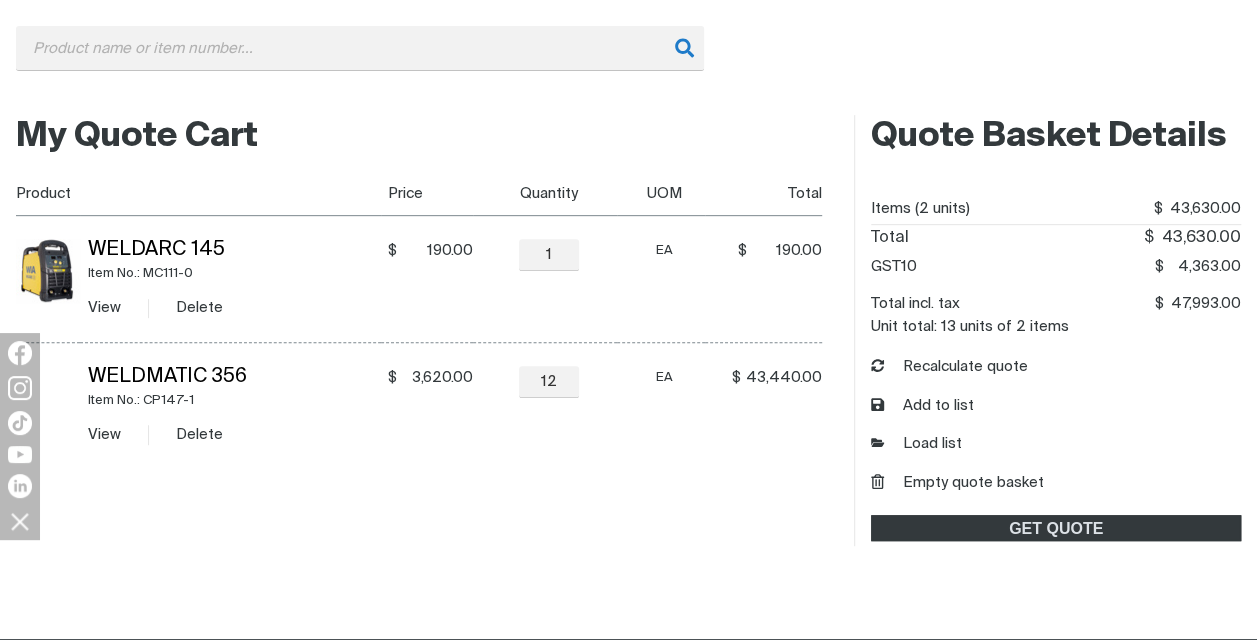 scroll, scrollTop: 404, scrollLeft: 0, axis: vertical 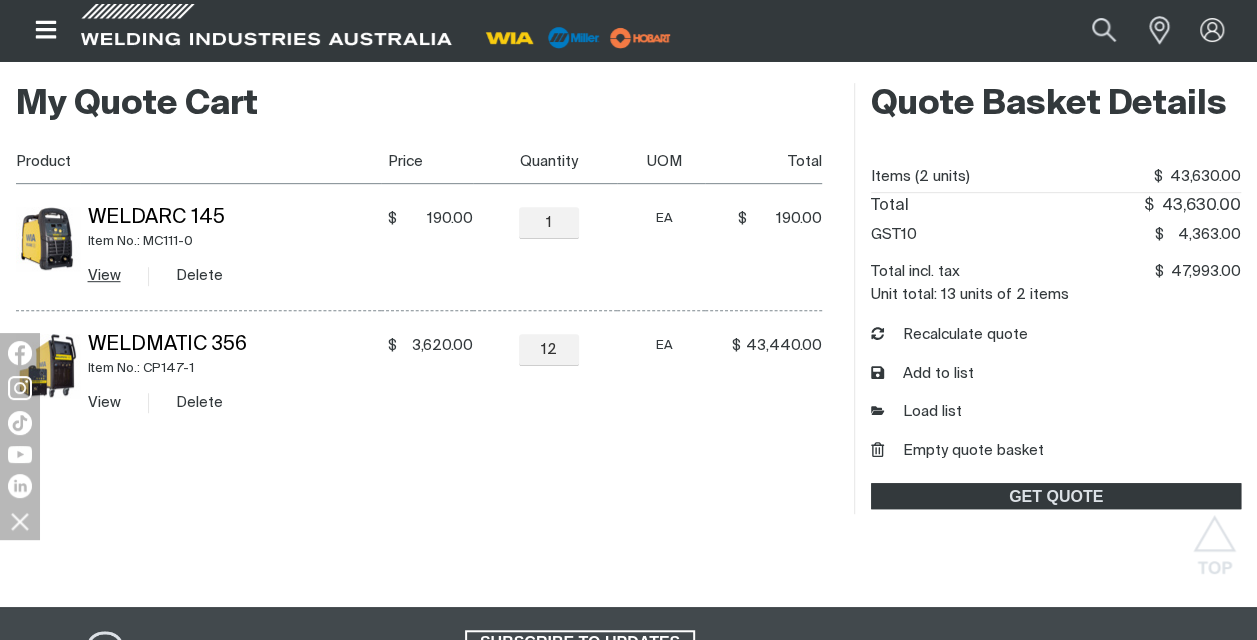 click on "View" at bounding box center (104, 275) 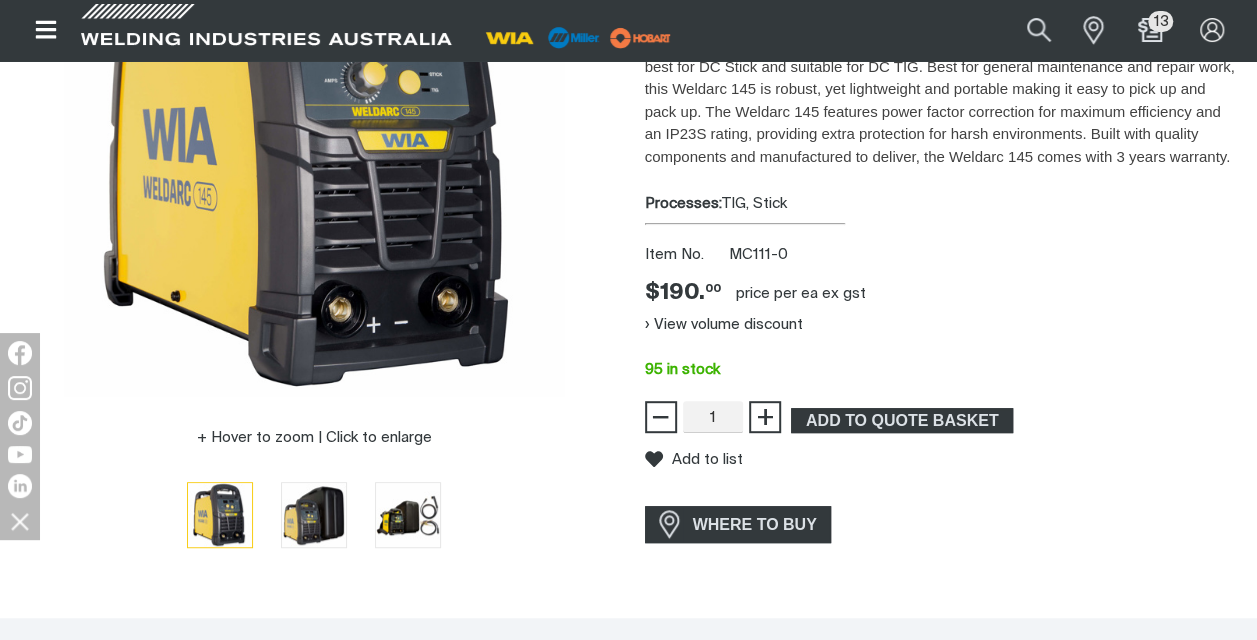 scroll, scrollTop: 286, scrollLeft: 0, axis: vertical 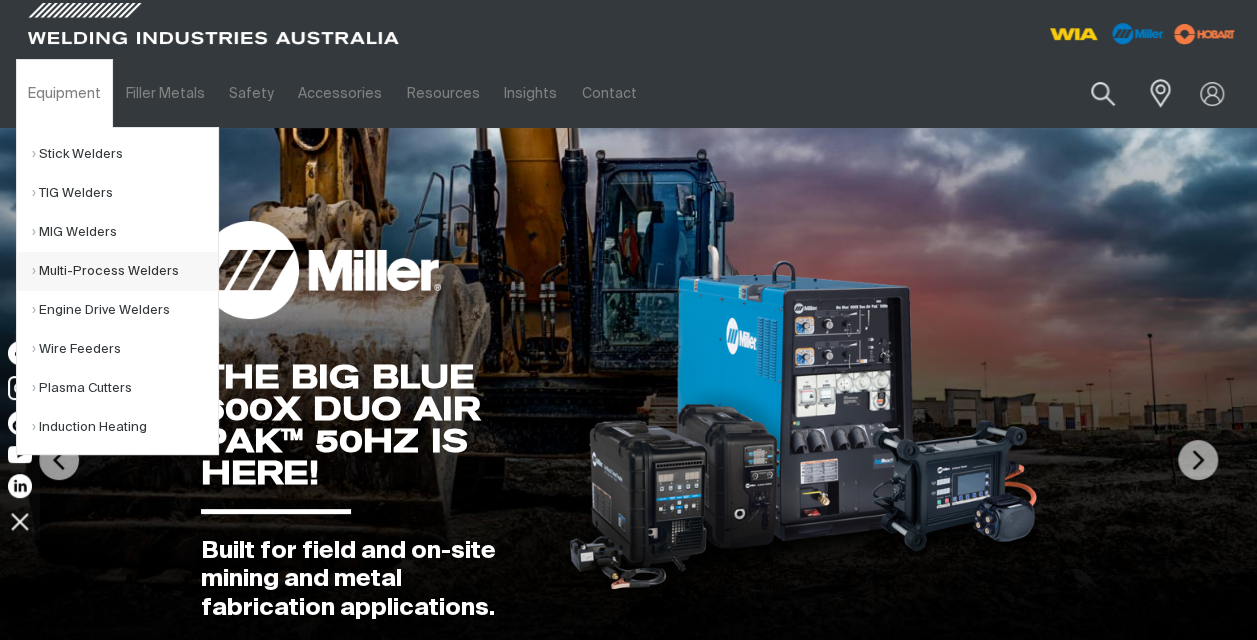click on "Multi-Process Welders" at bounding box center (125, 271) 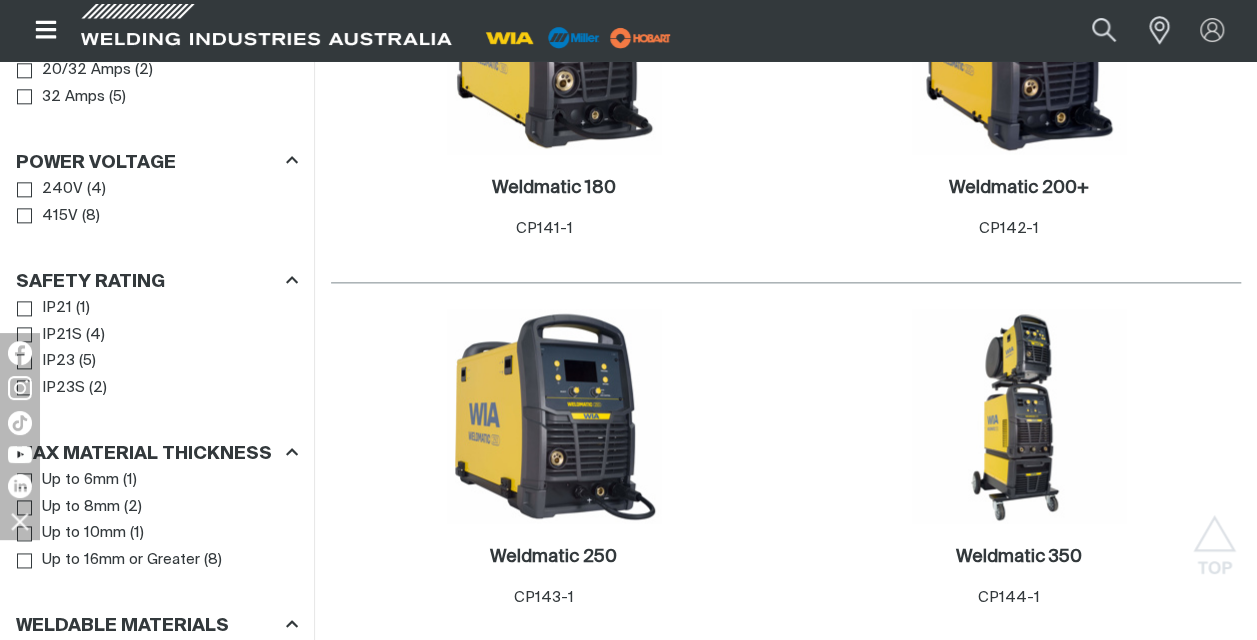 scroll, scrollTop: 1680, scrollLeft: 0, axis: vertical 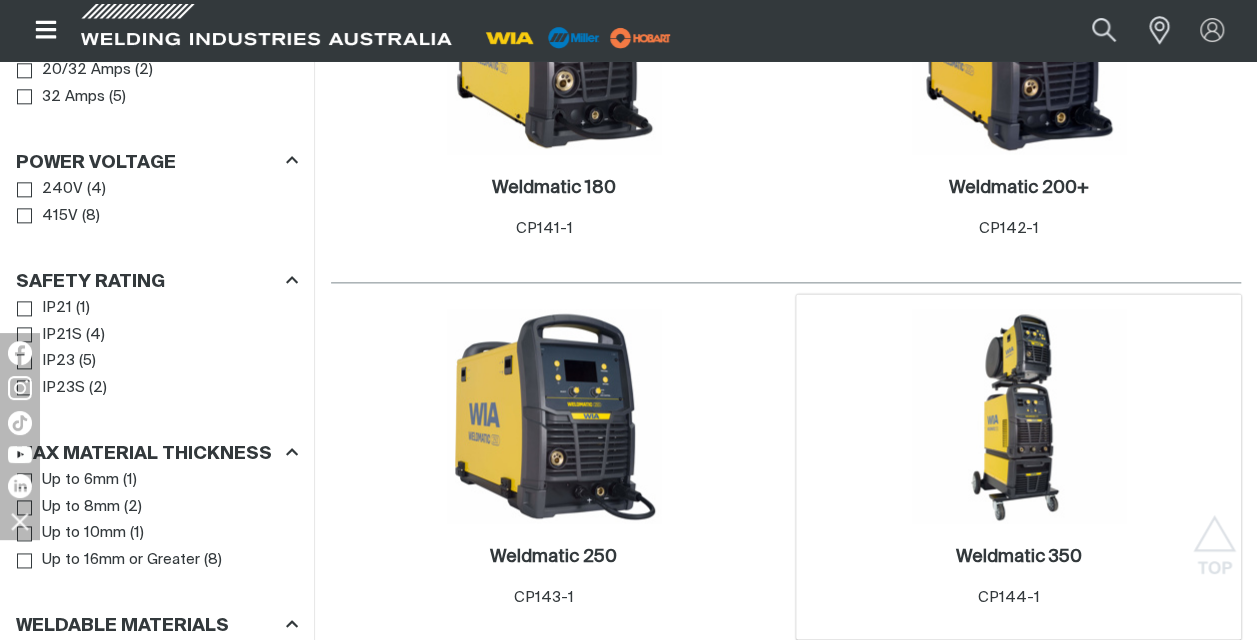 click at bounding box center [1019, 416] 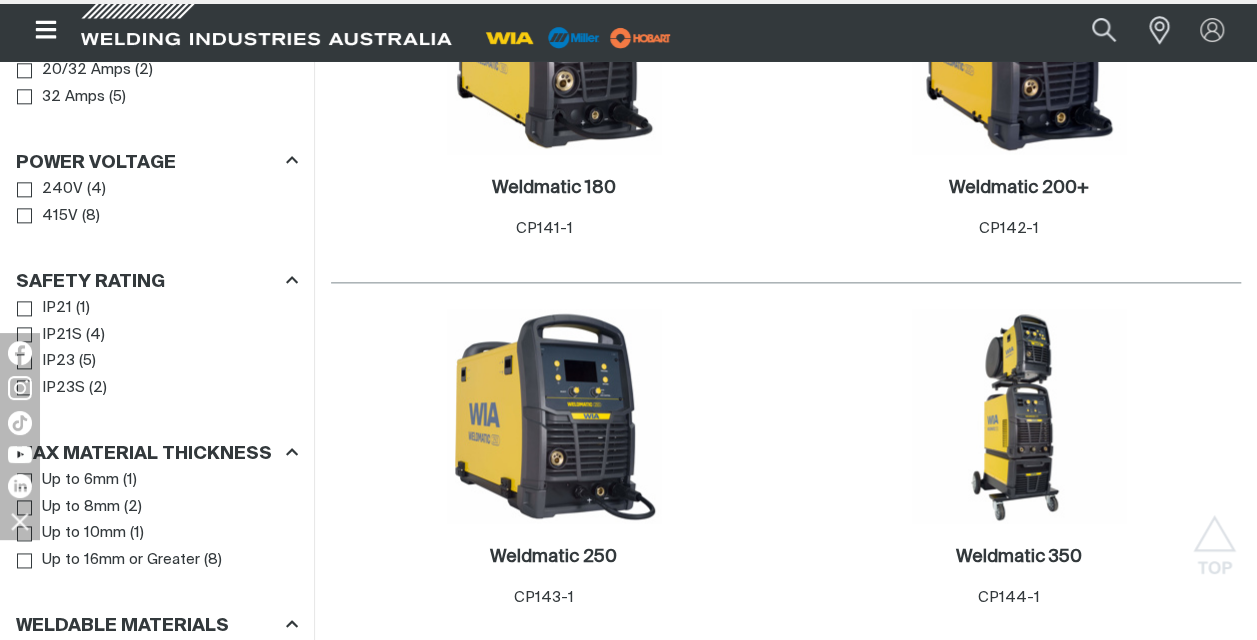 scroll, scrollTop: 0, scrollLeft: 0, axis: both 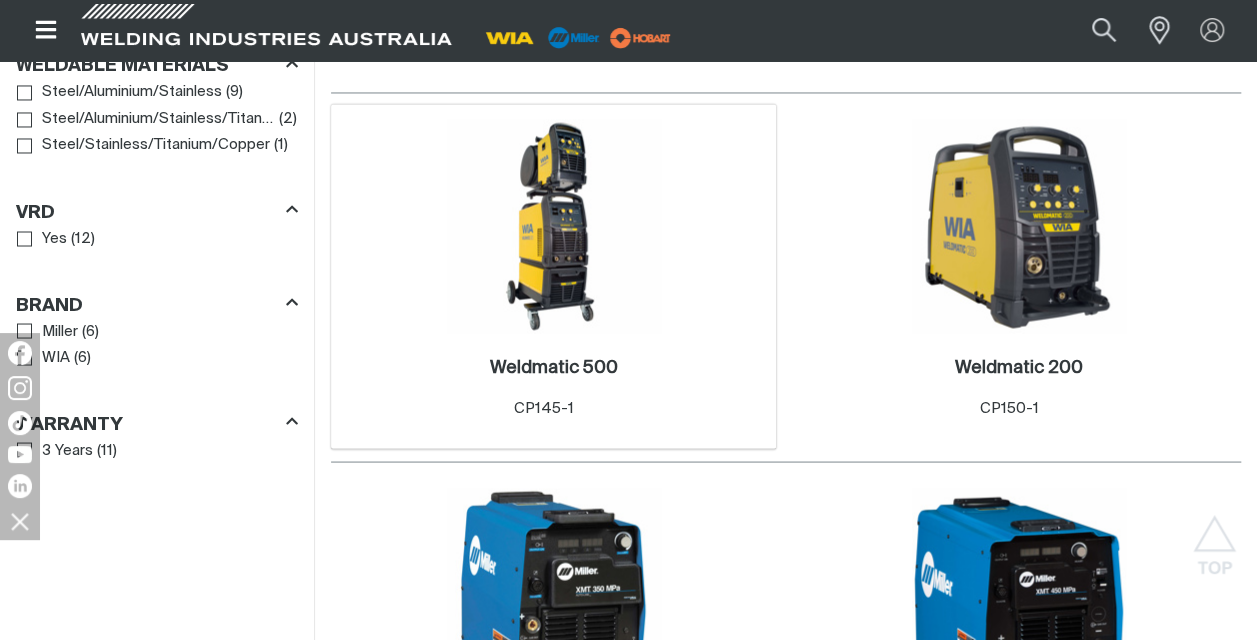 click at bounding box center [554, 226] 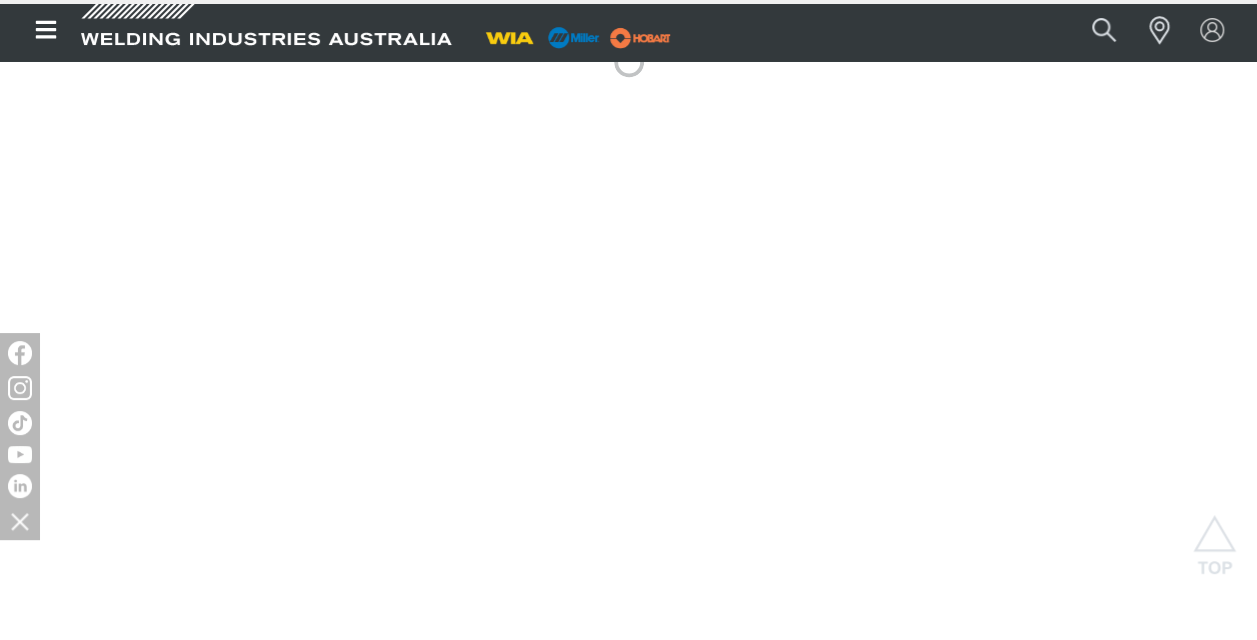 scroll, scrollTop: 0, scrollLeft: 0, axis: both 